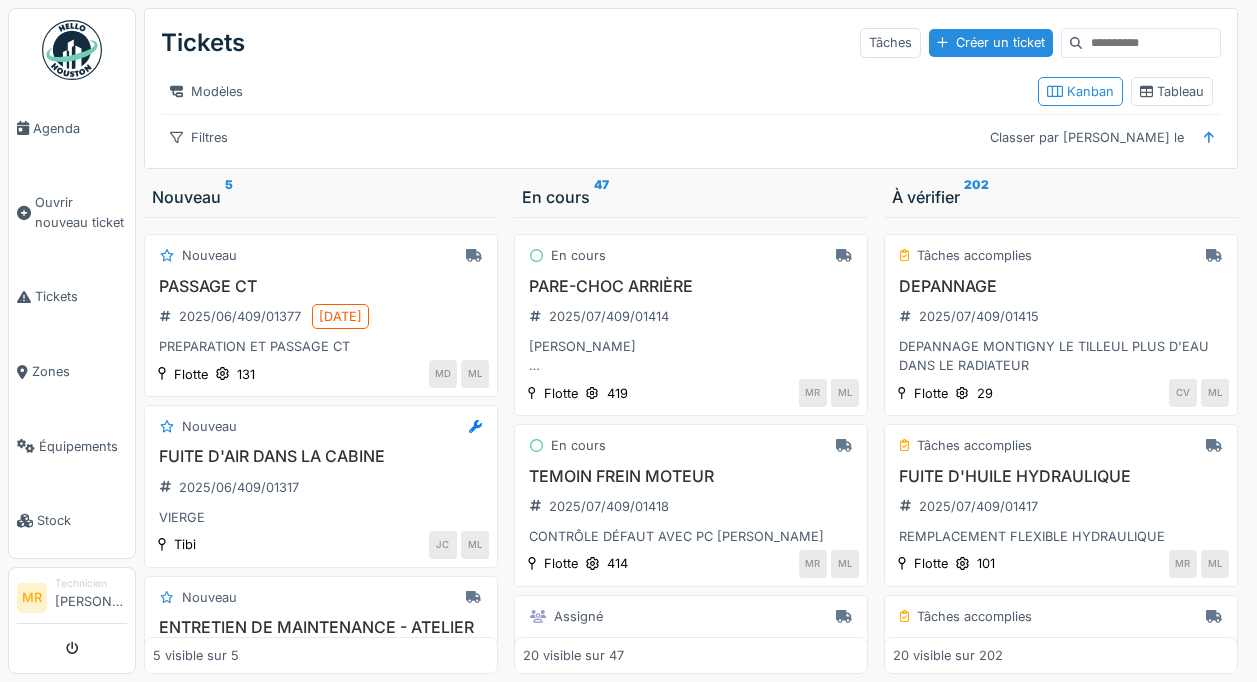 scroll, scrollTop: 0, scrollLeft: 0, axis: both 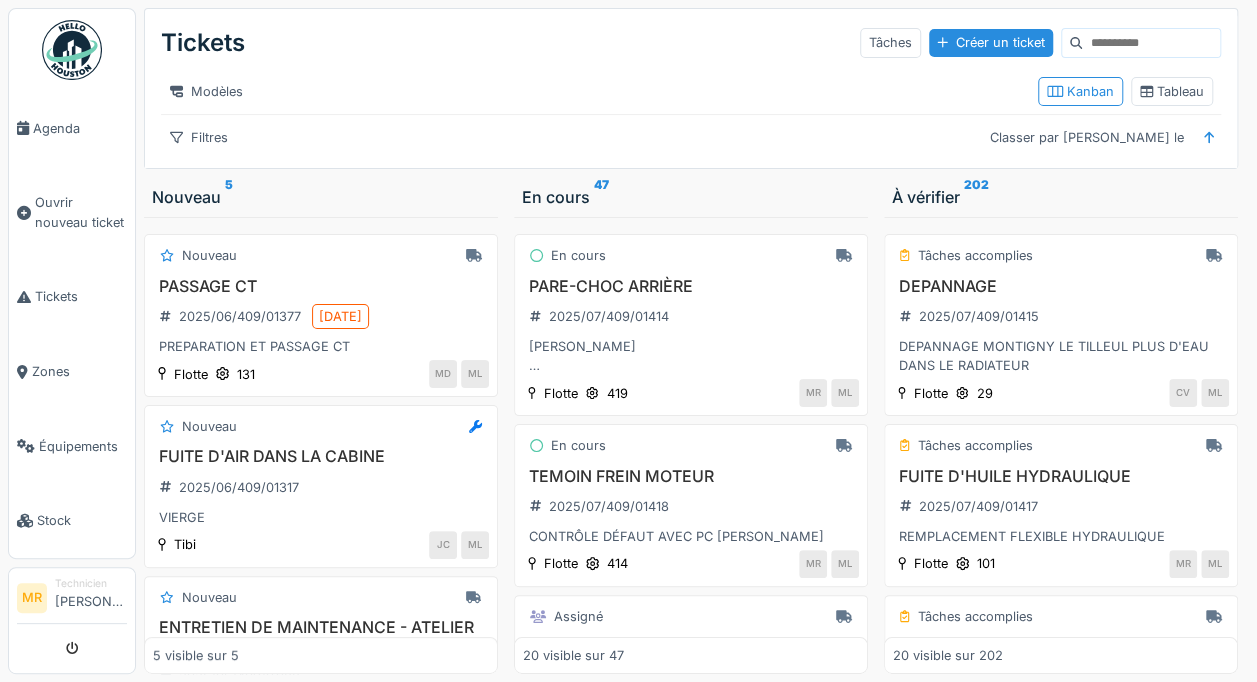 click on "Filtres" at bounding box center (199, 137) 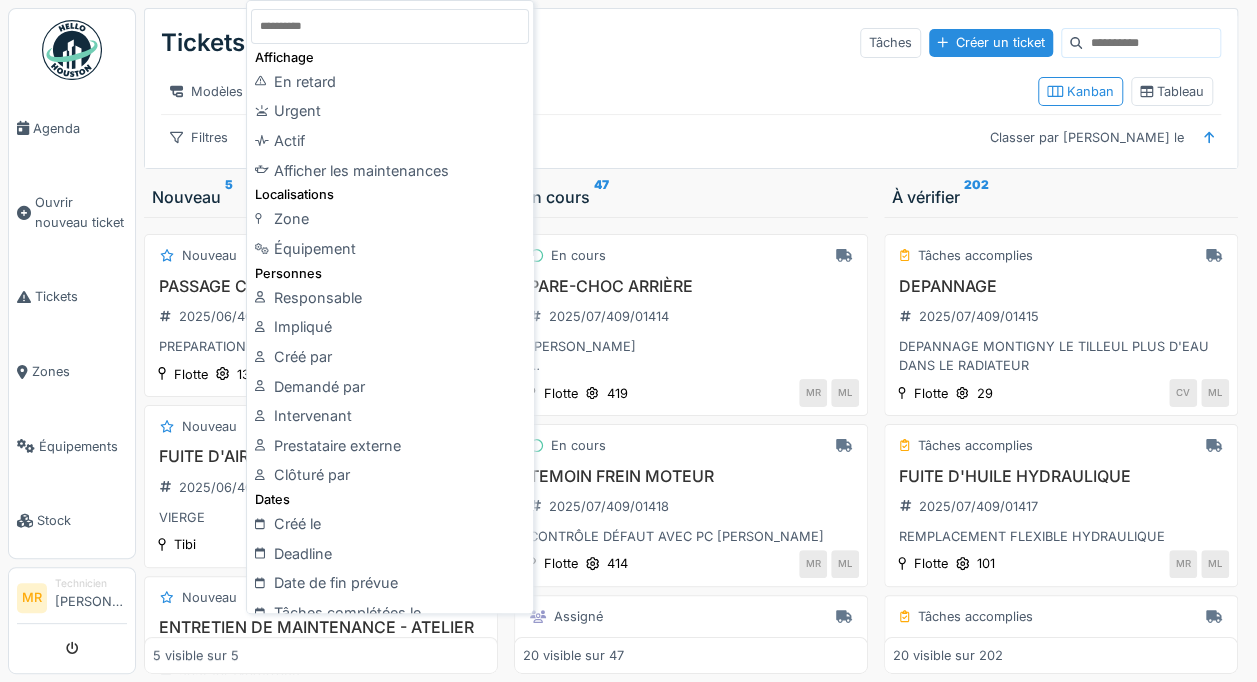 click on "Équipement" at bounding box center [390, 249] 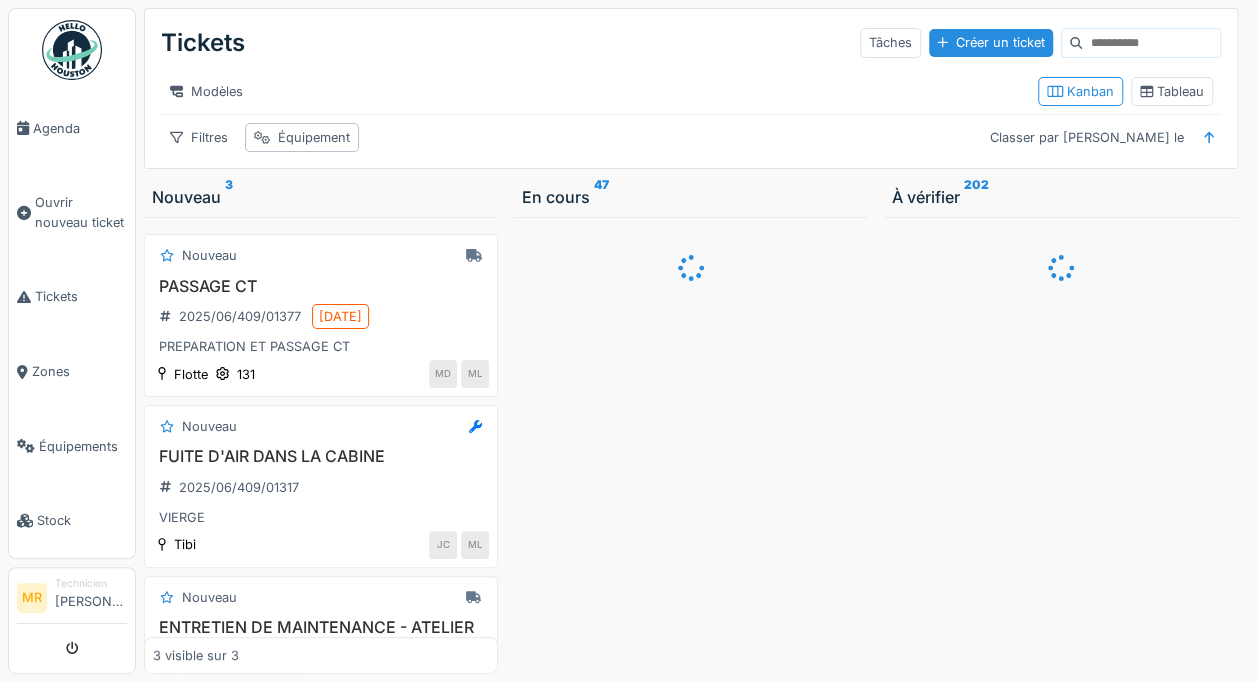 click on "Équipement" at bounding box center (302, 137) 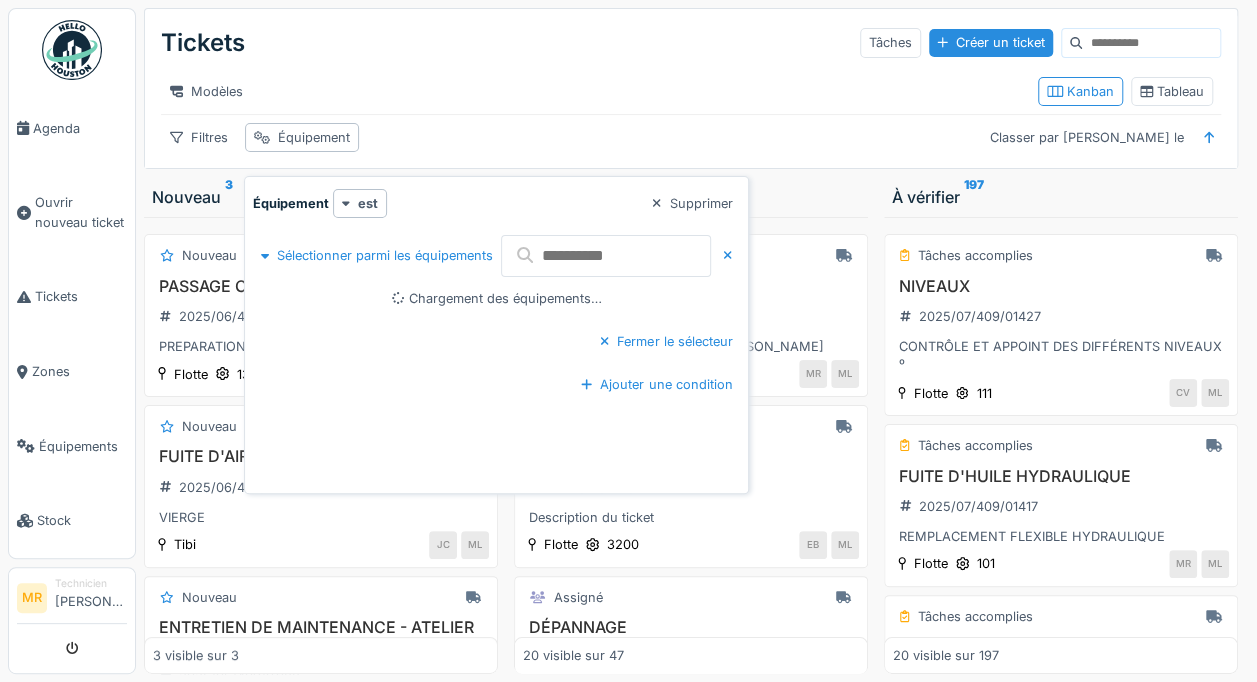 click at bounding box center (606, 256) 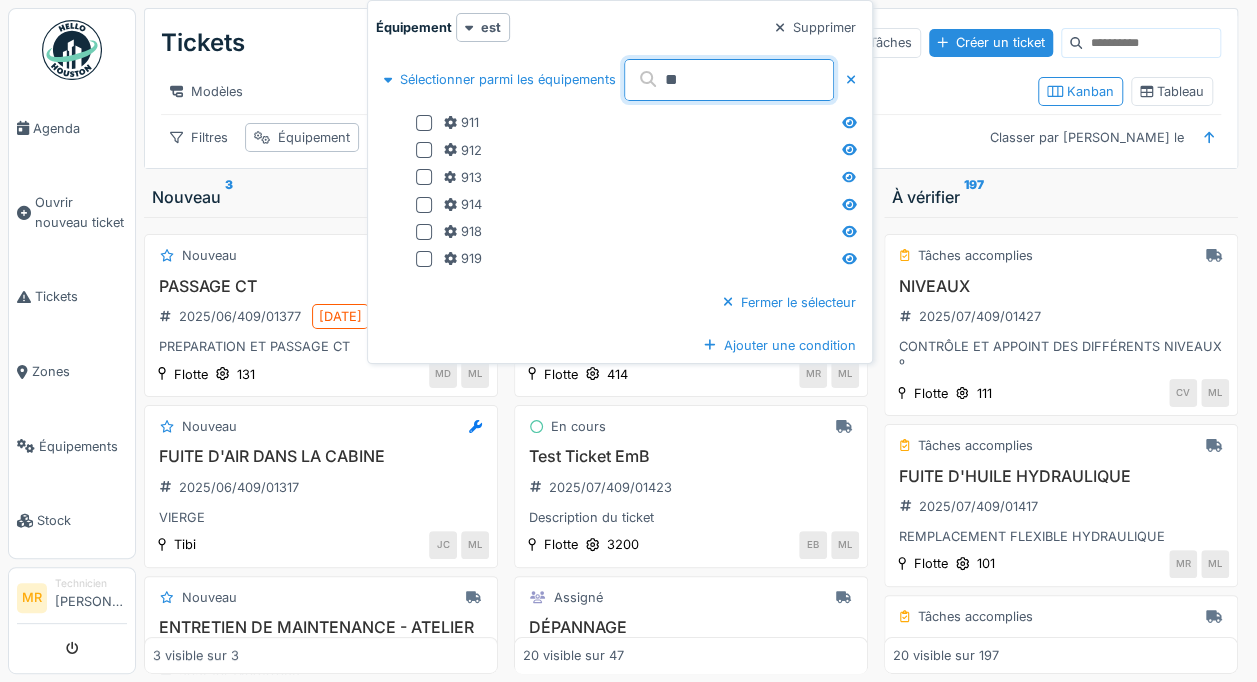 type on "***" 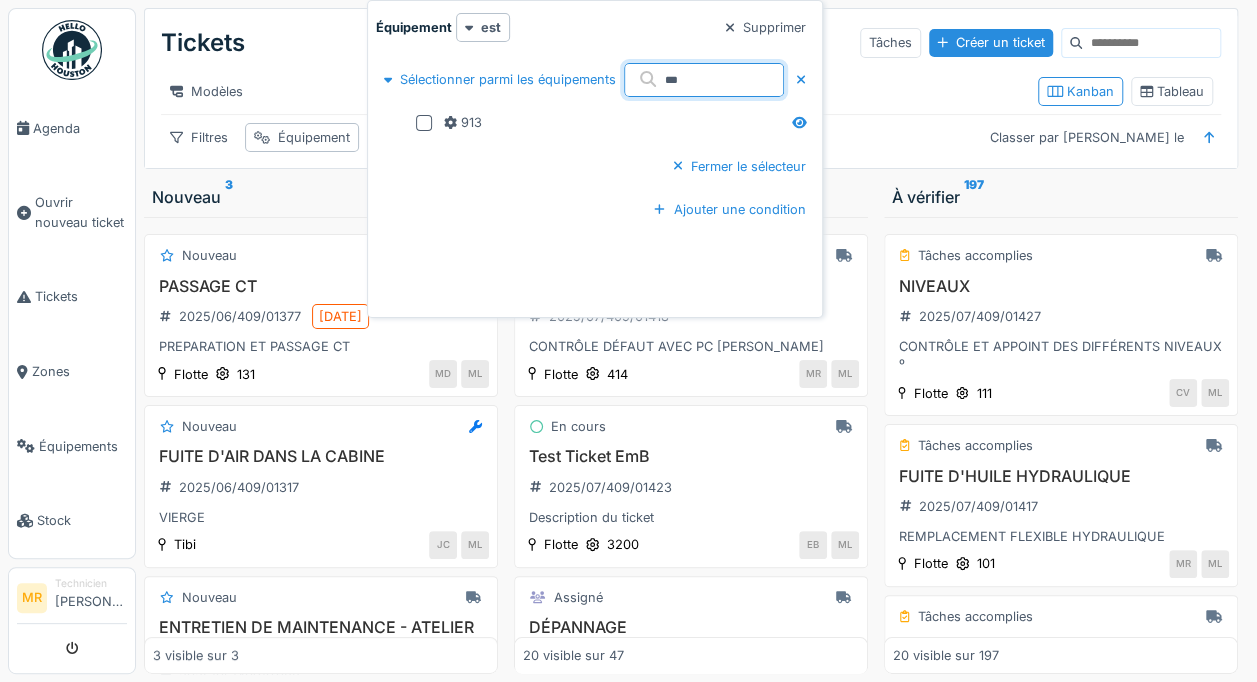 click at bounding box center (424, 123) 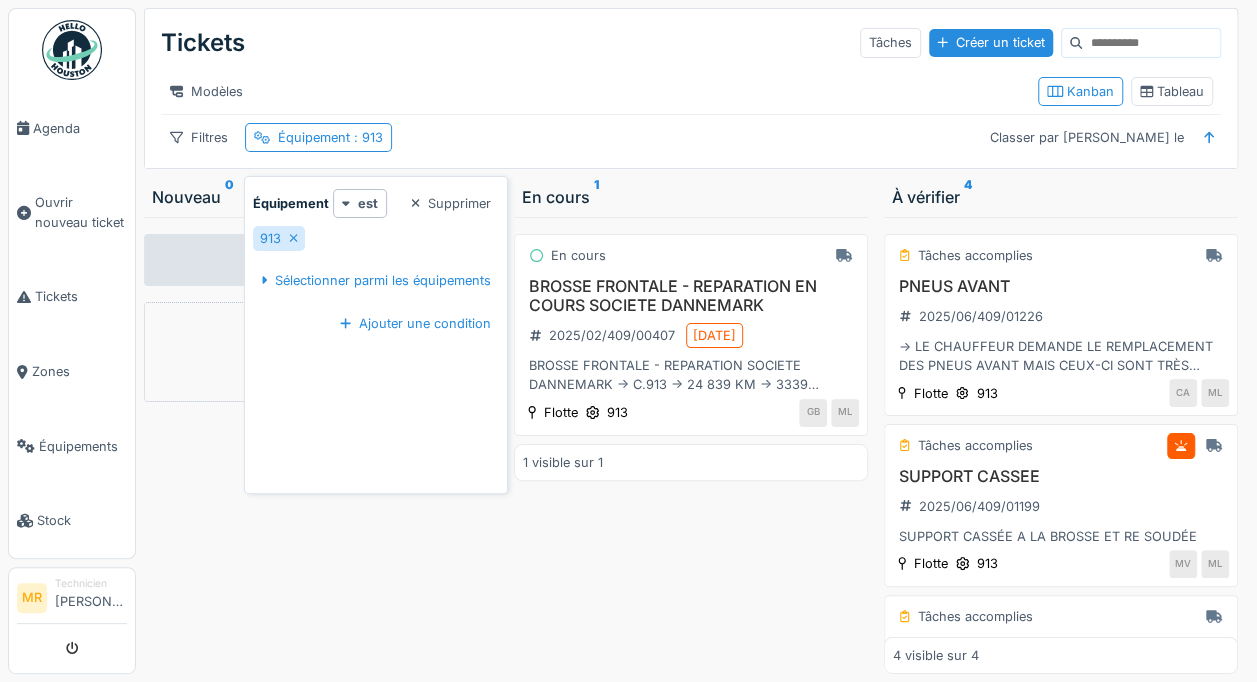 click on "Modèles" at bounding box center (591, 91) 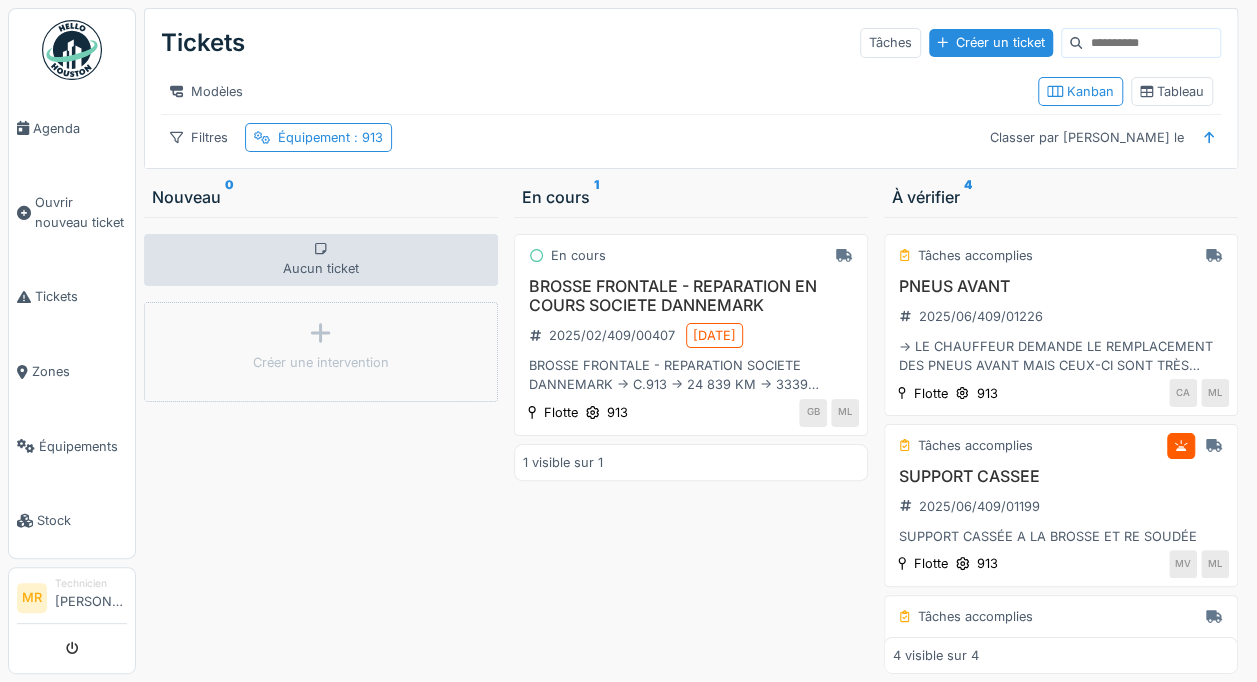 click on "Équipement   :   913" at bounding box center (318, 137) 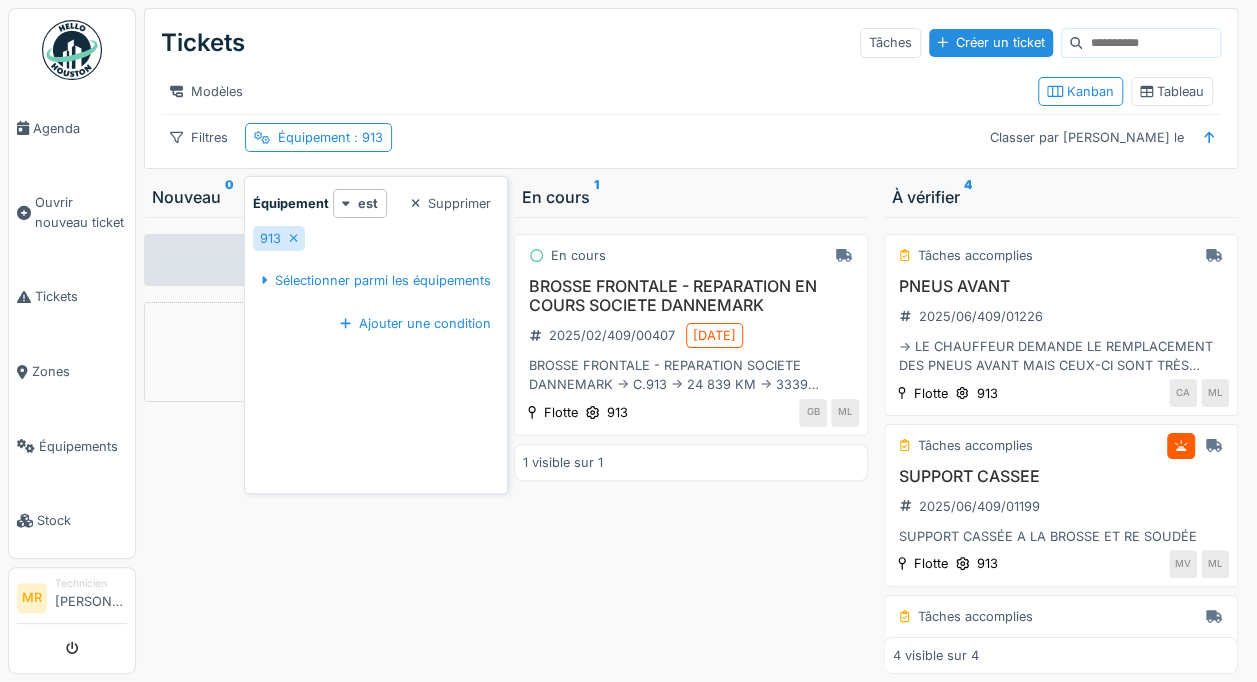 click on "Supprimer" at bounding box center [451, 203] 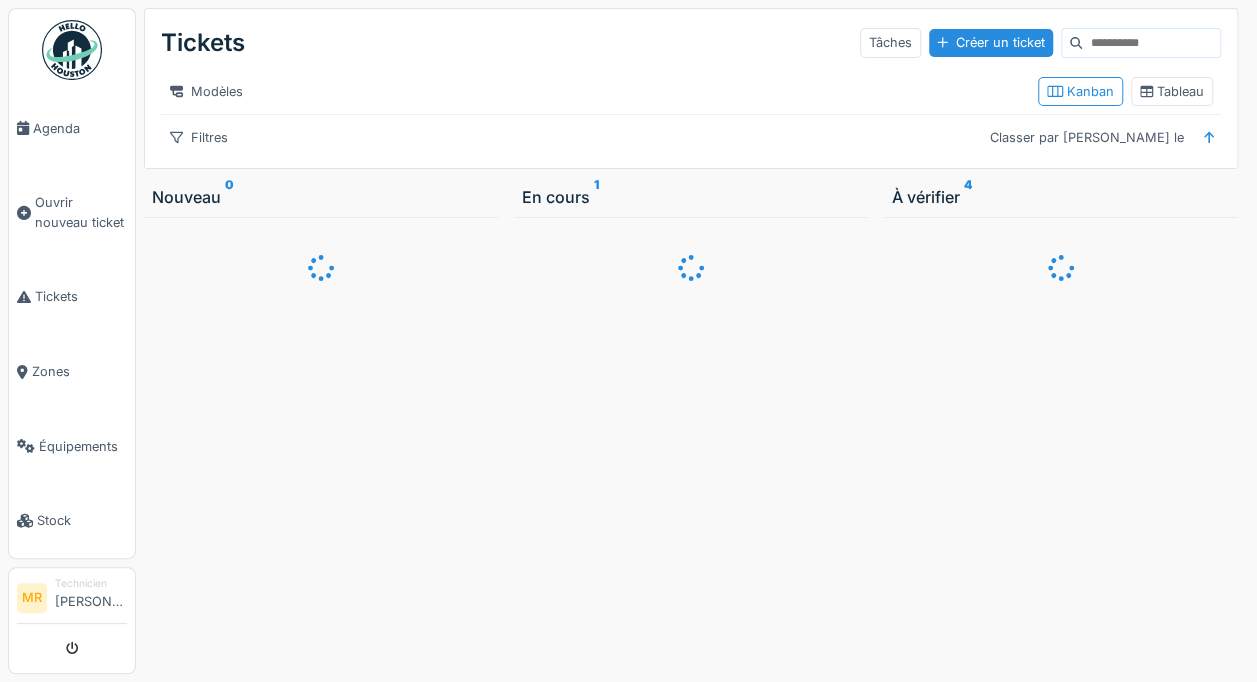 click on "Nouveau 0" at bounding box center [321, 197] 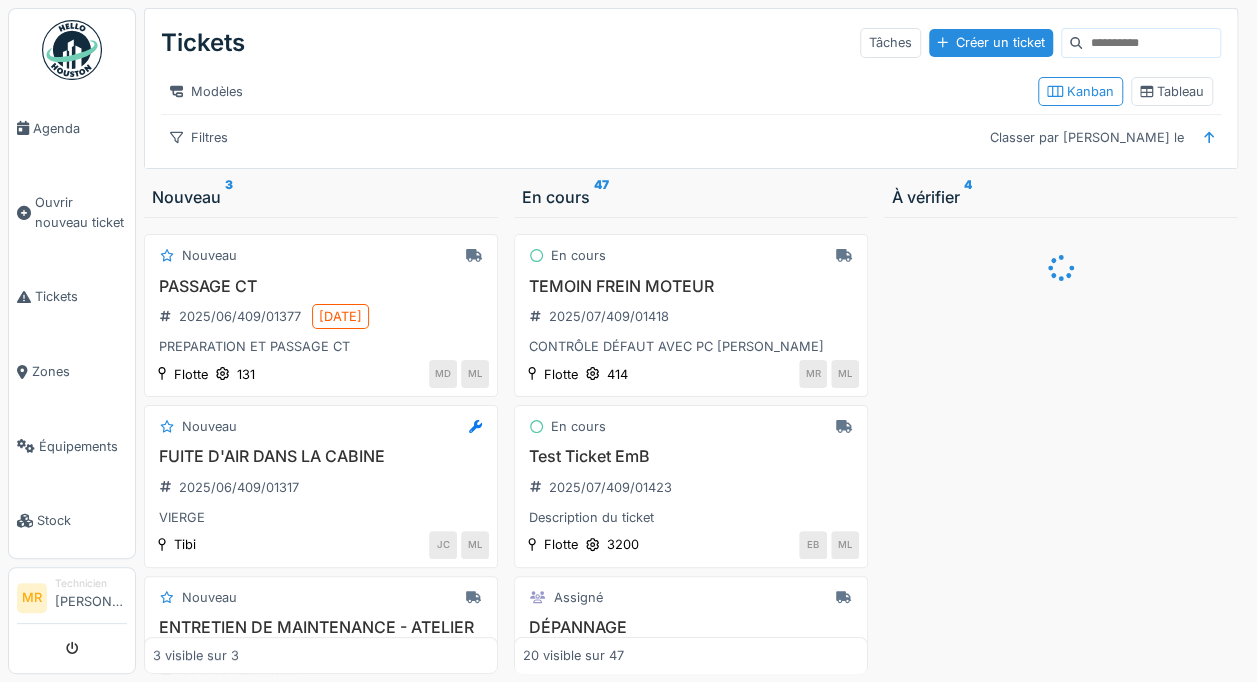 click on "Ouvrir nouveau ticket" at bounding box center (81, 212) 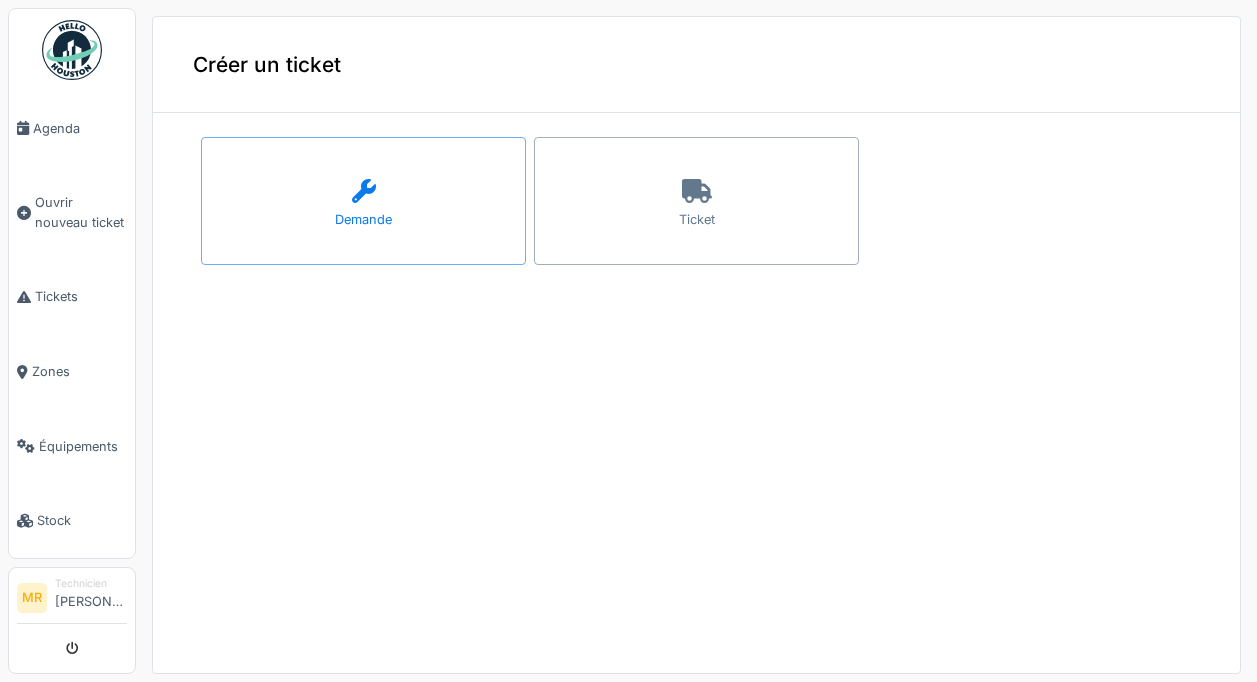 scroll, scrollTop: 0, scrollLeft: 0, axis: both 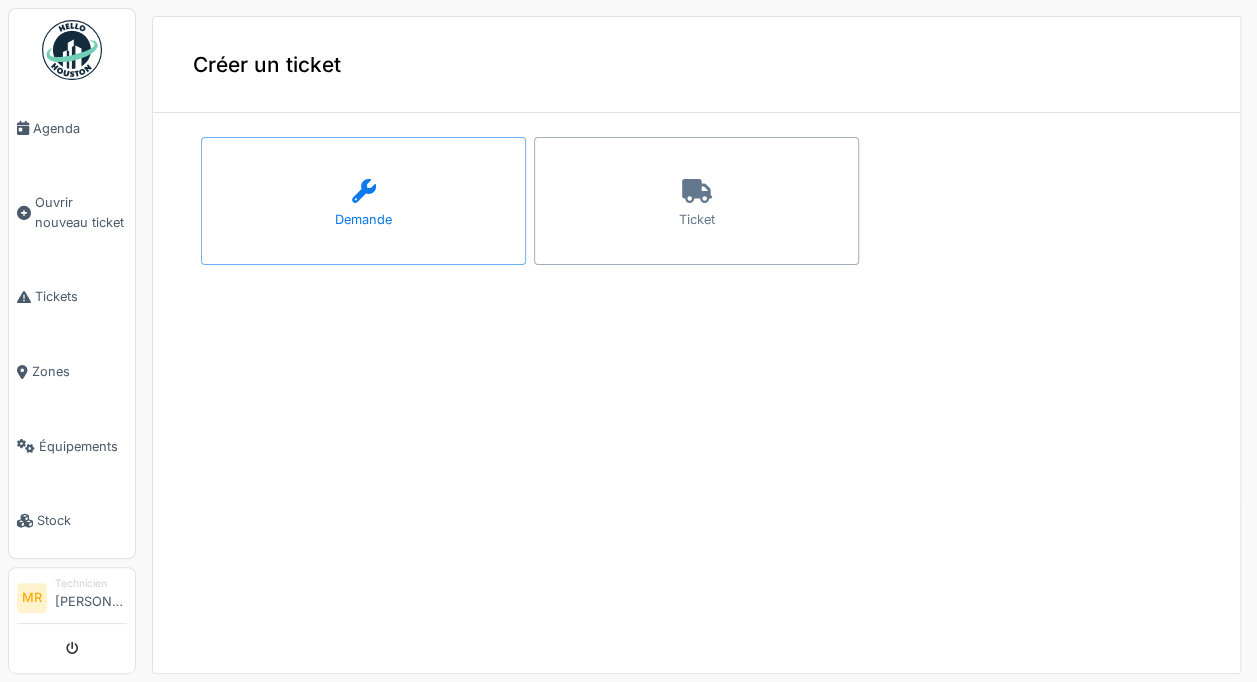 click on "Ticket" at bounding box center (696, 201) 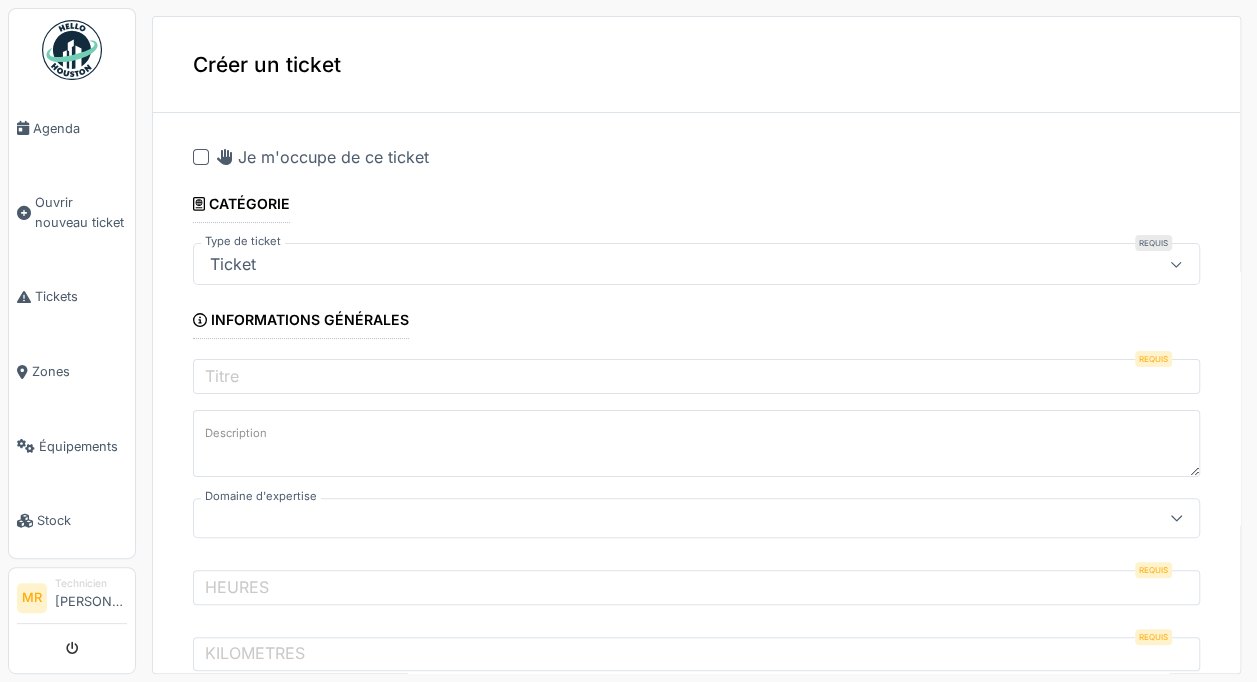 click on "Je m'occupe de ce ticket" at bounding box center [323, 157] 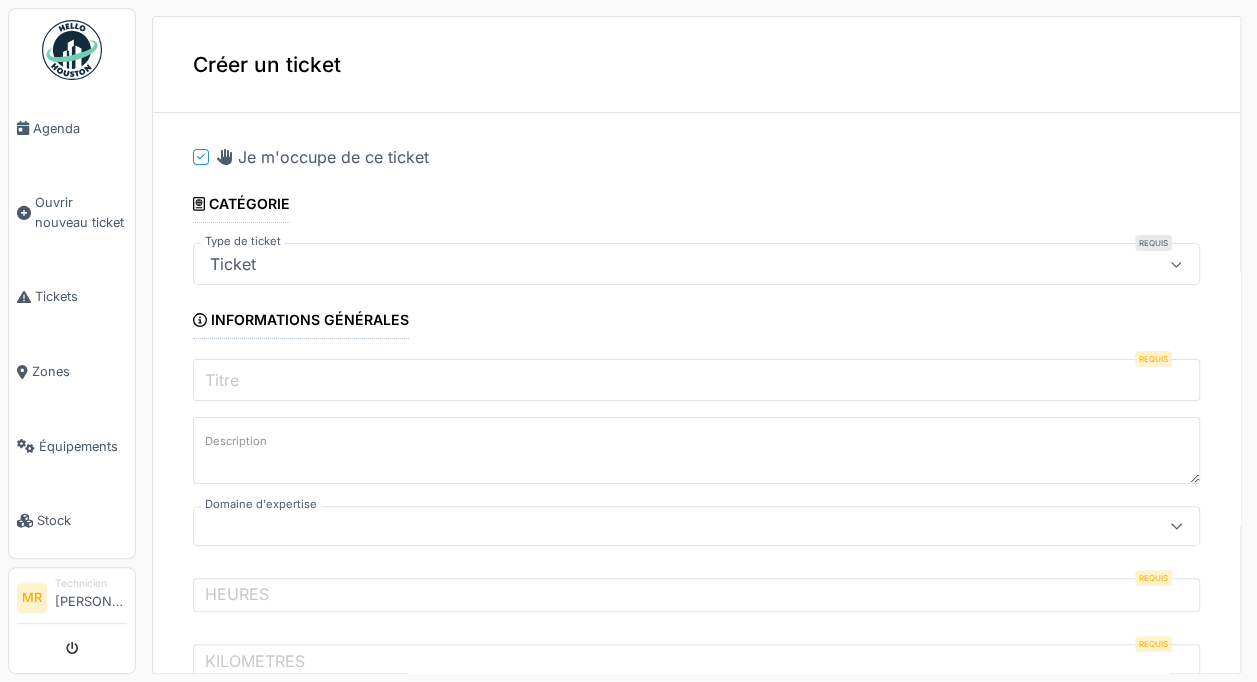 click on "Titre" at bounding box center [696, 380] 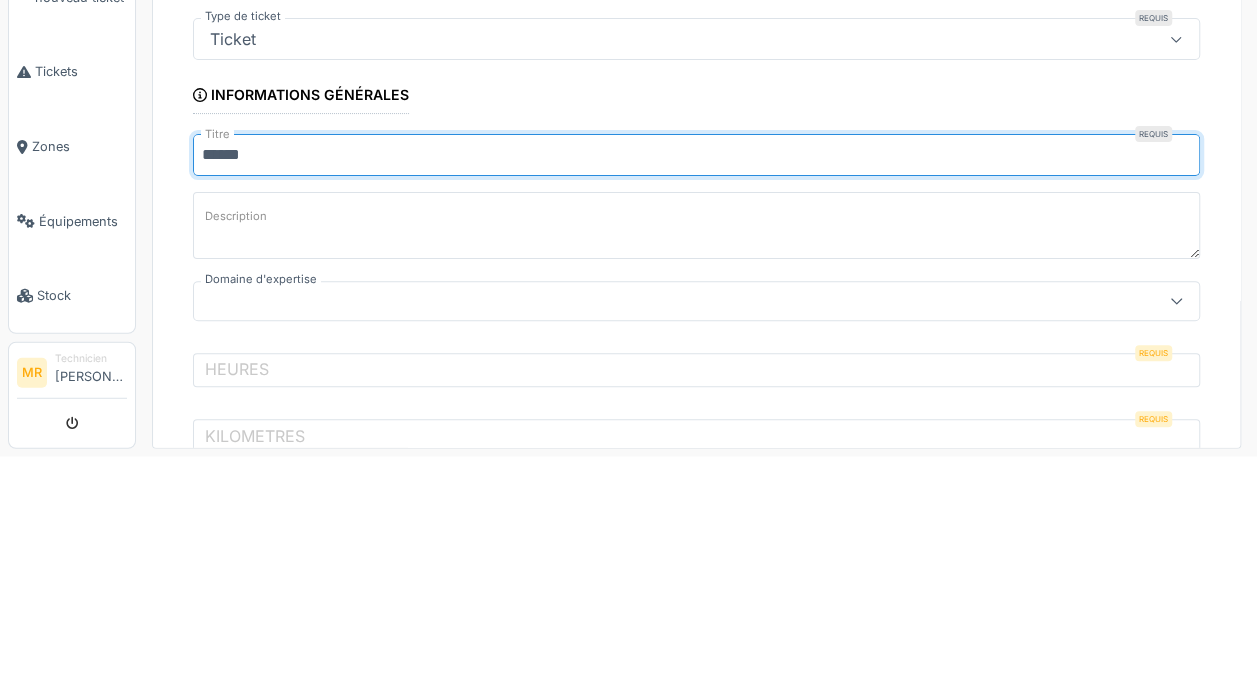 type on "**********" 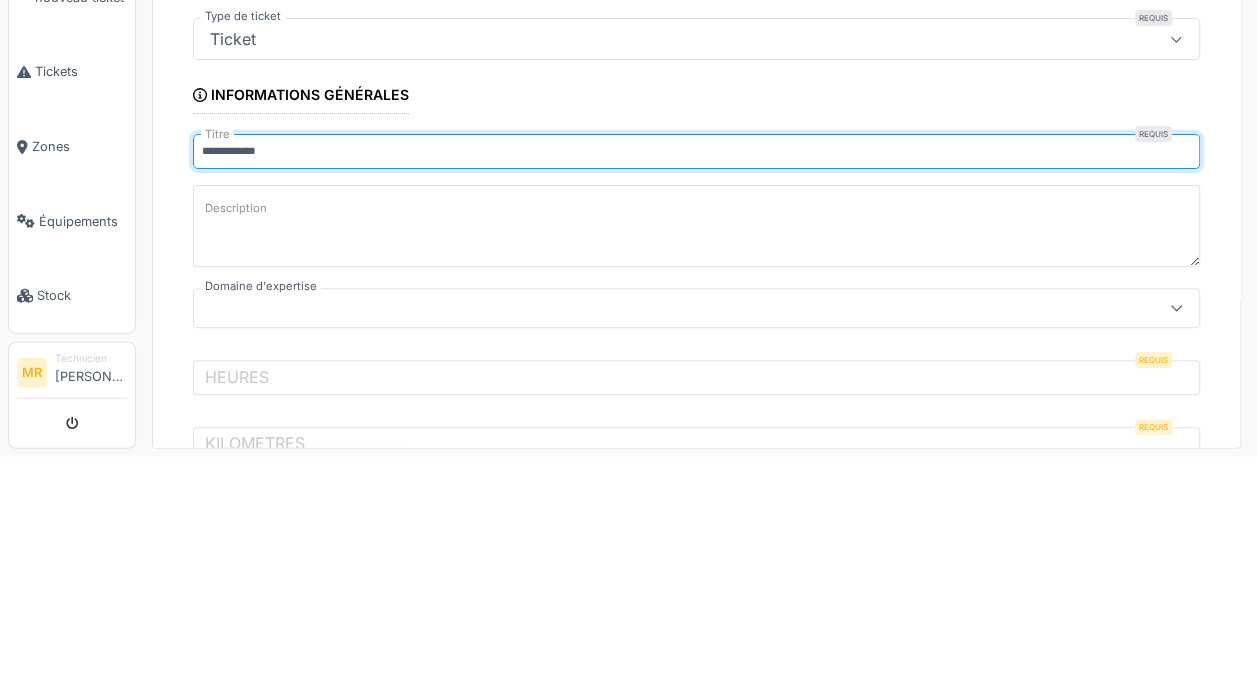 click on "Description" at bounding box center (696, 451) 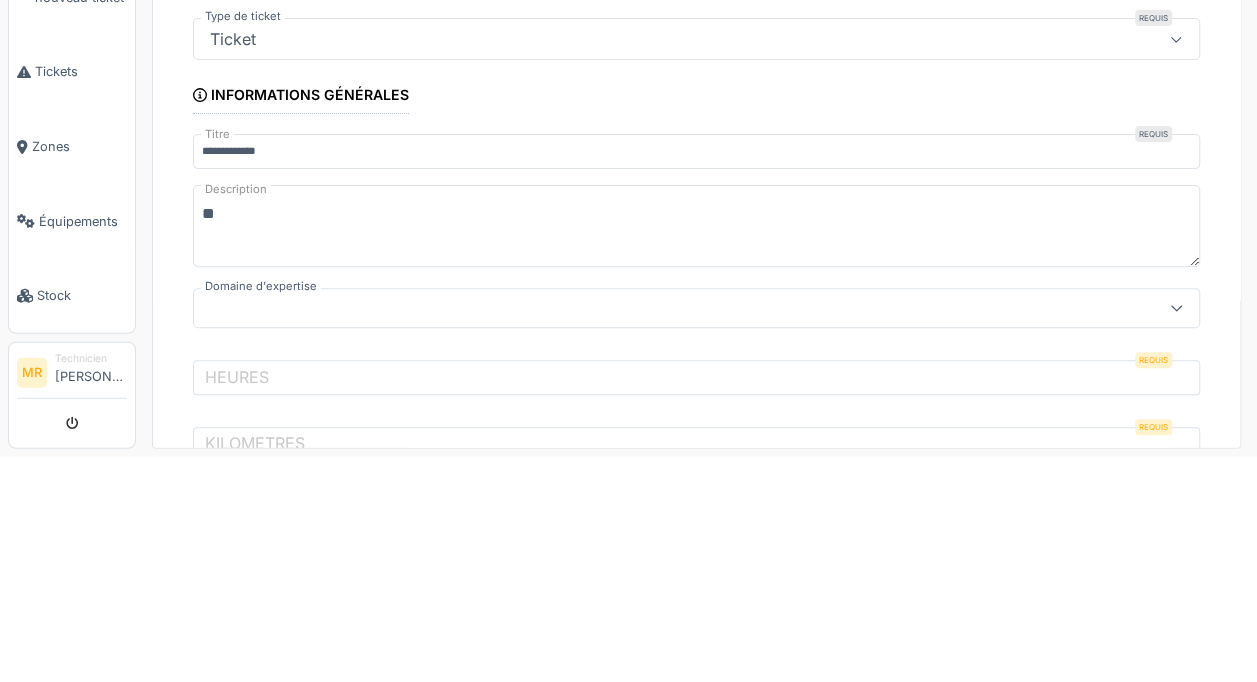 type on "*" 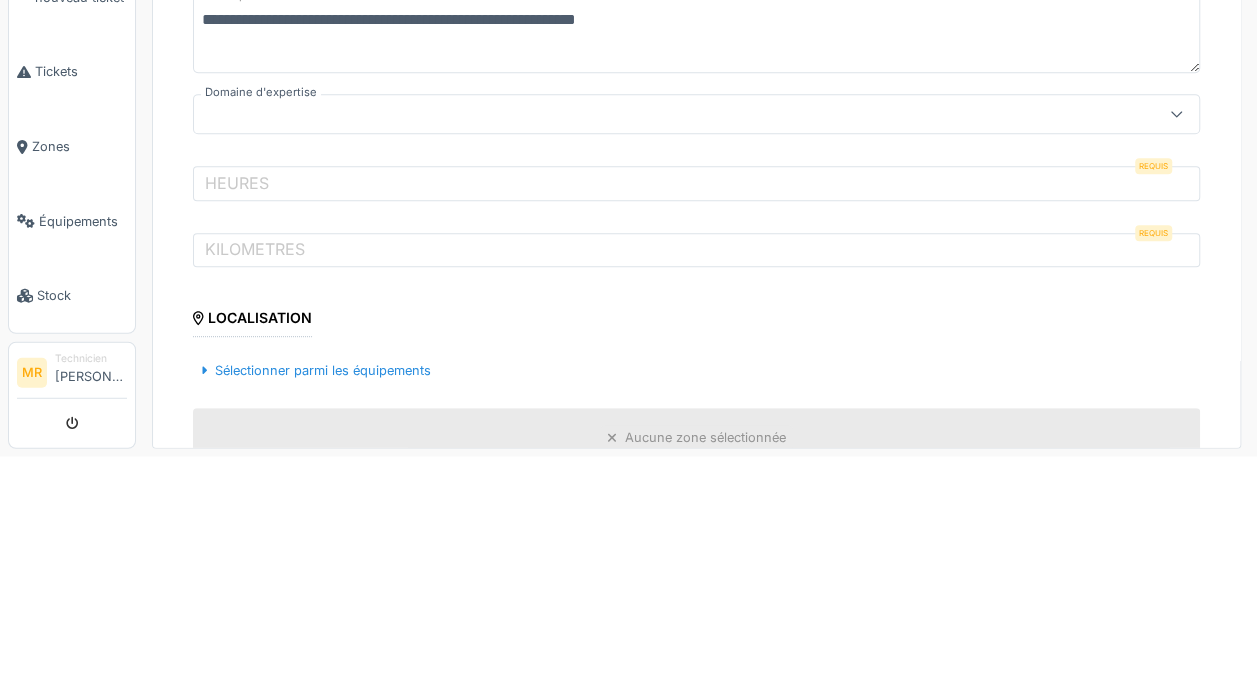 scroll, scrollTop: 202, scrollLeft: 0, axis: vertical 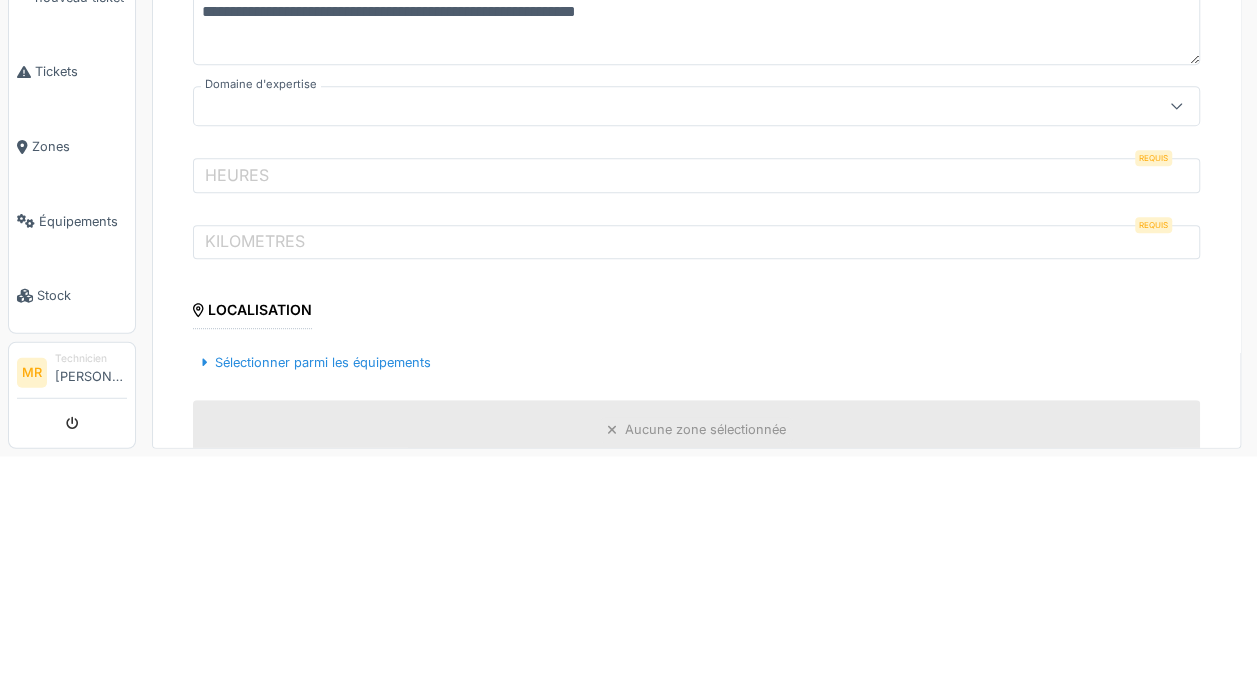 type on "**********" 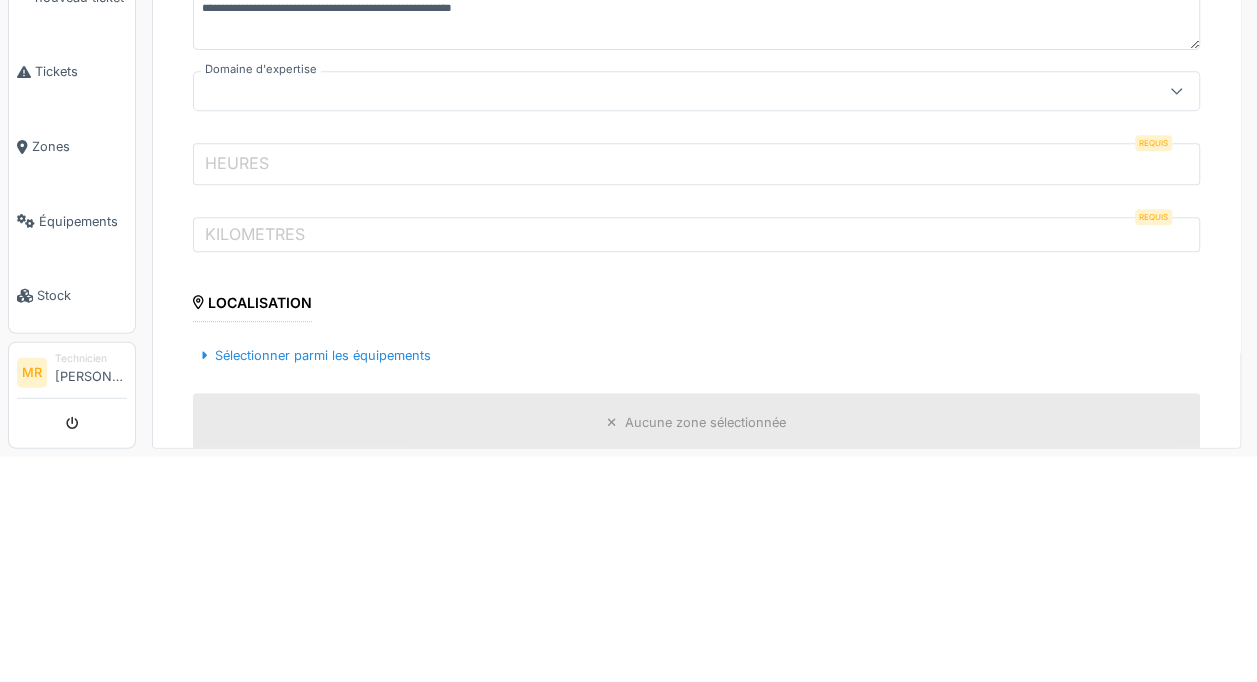 click on "HEURES" at bounding box center (696, 389) 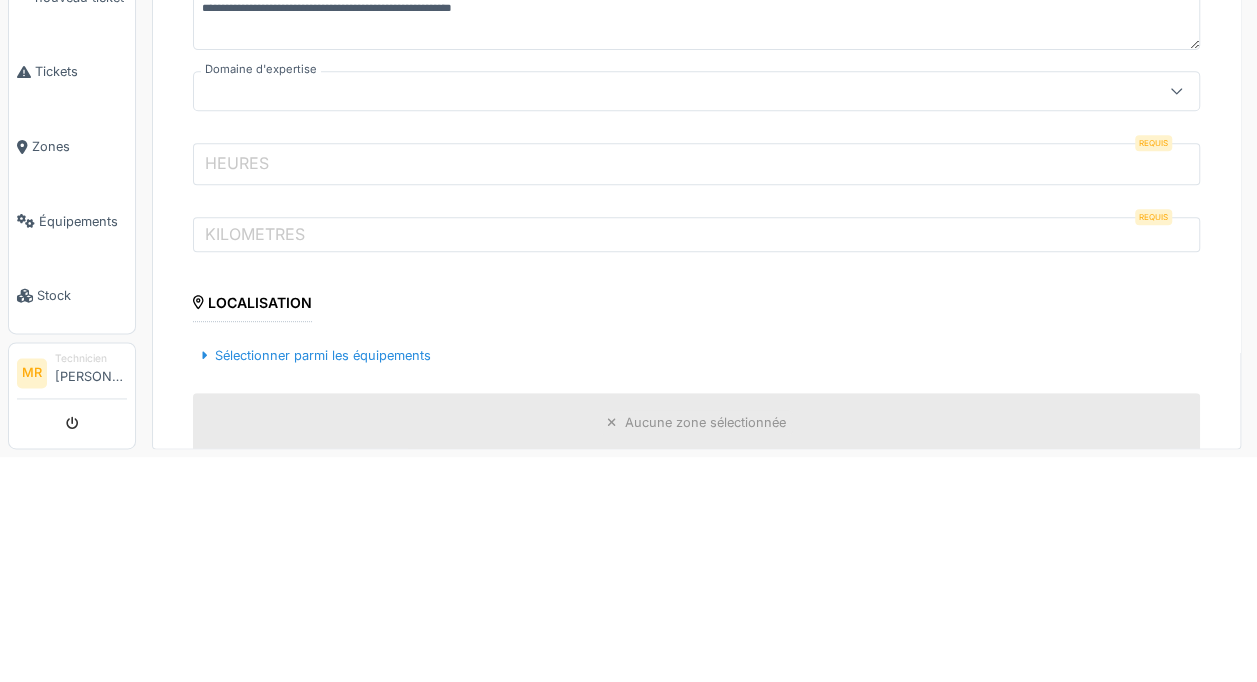 scroll, scrollTop: 0, scrollLeft: 0, axis: both 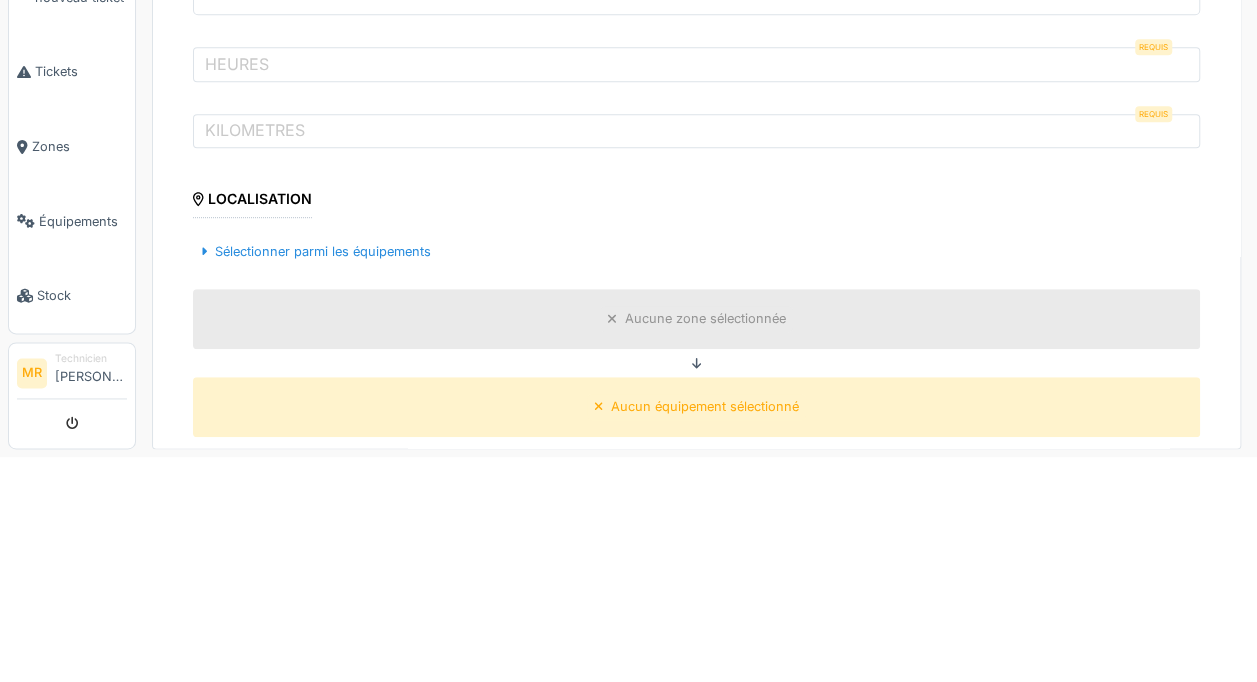 click on "Sélectionner parmi les équipements" at bounding box center [316, 476] 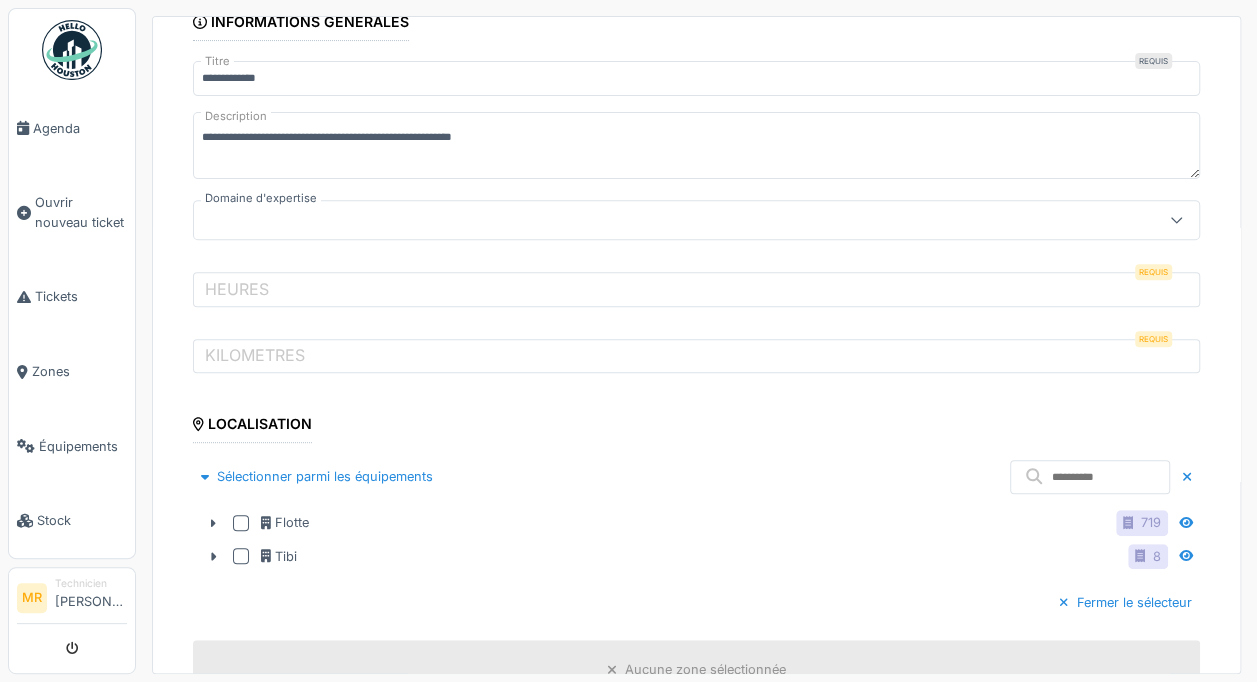 click on "Flotte" at bounding box center (285, 522) 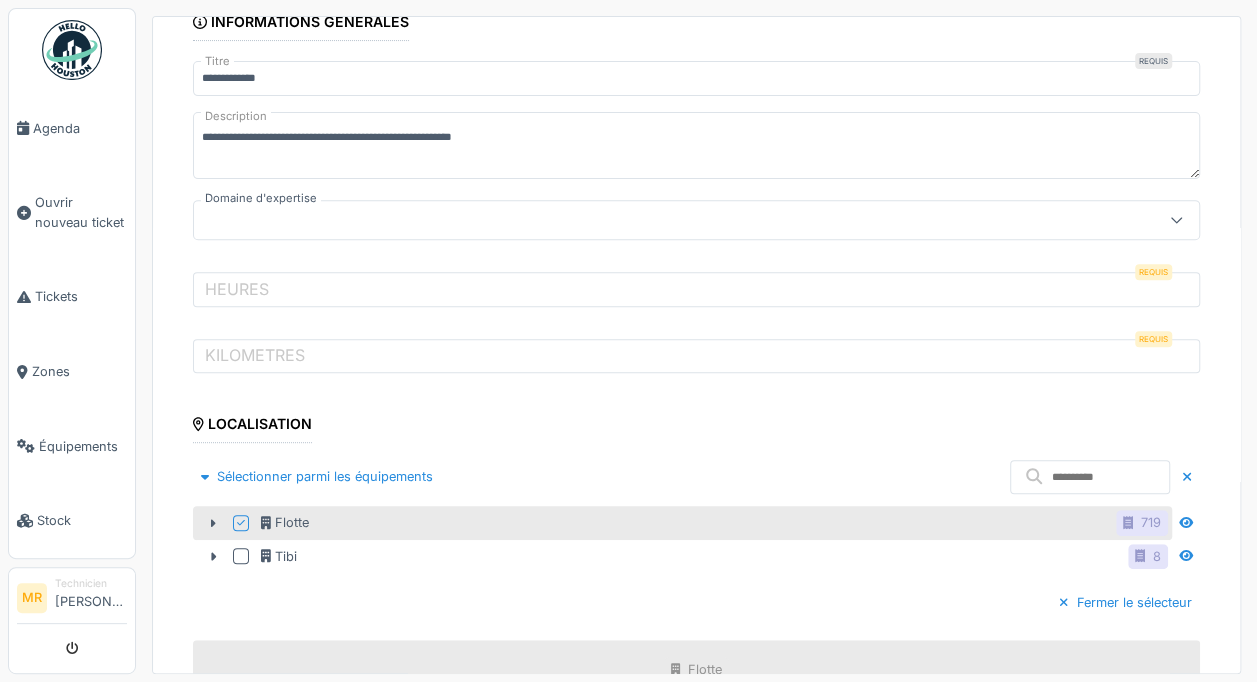click 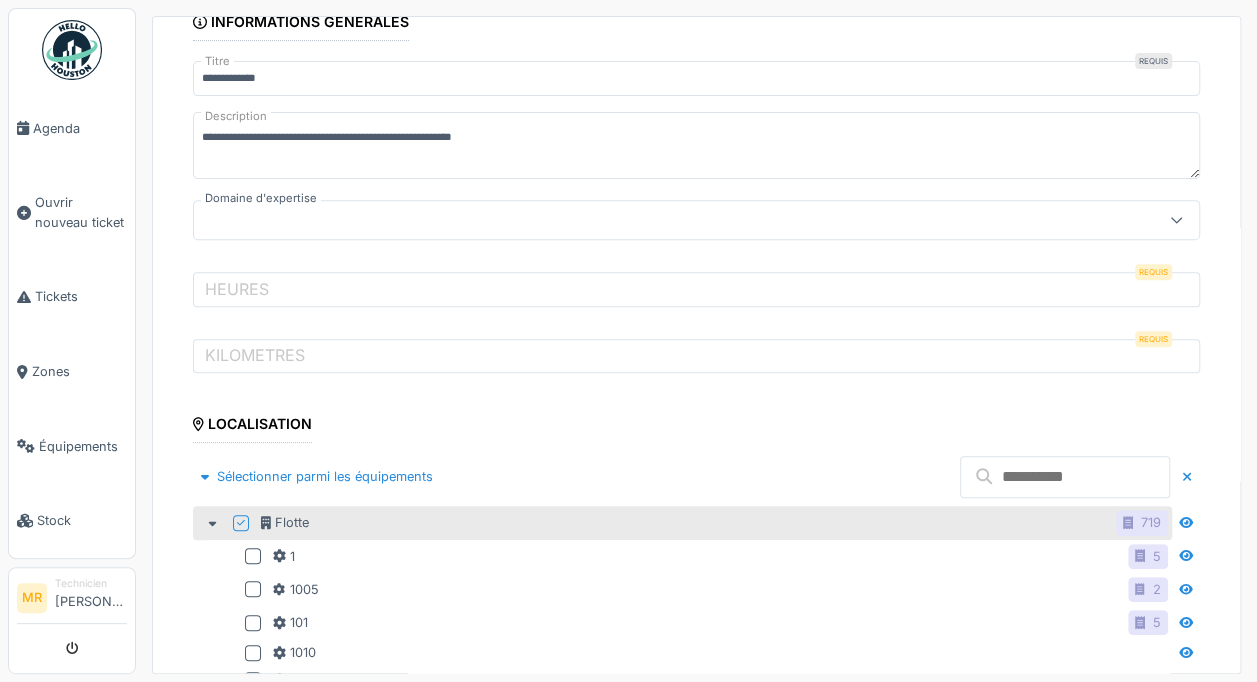 click at bounding box center [1065, 477] 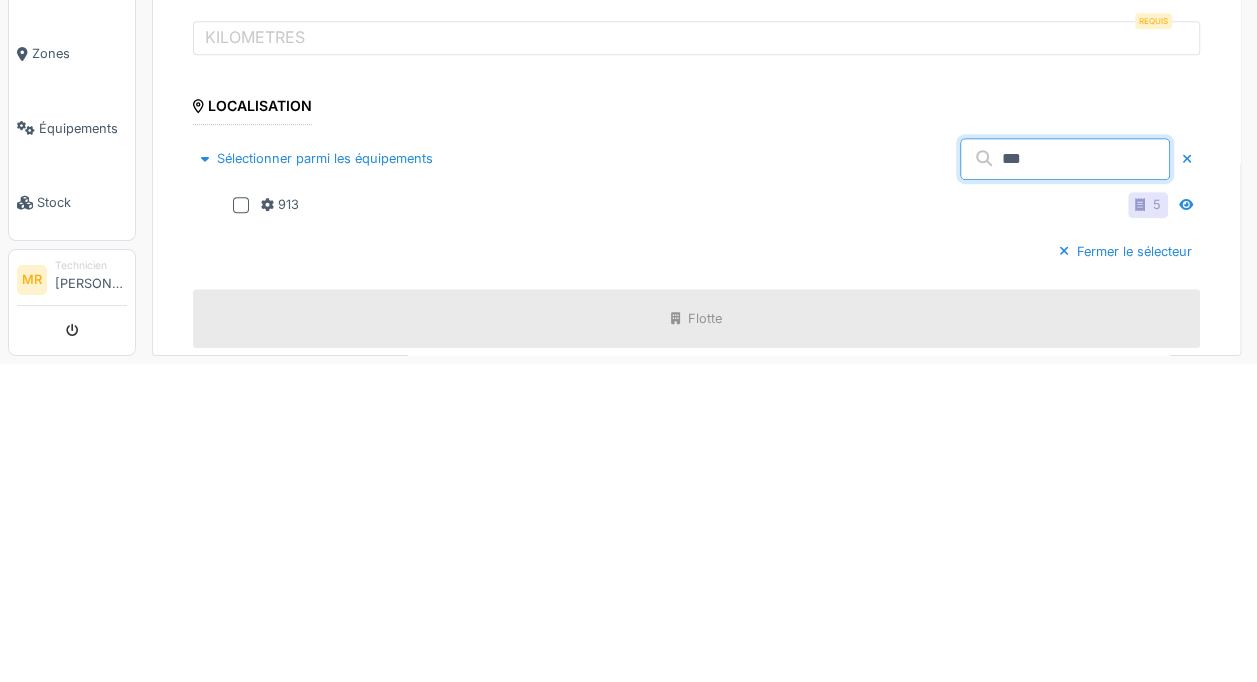 type on "***" 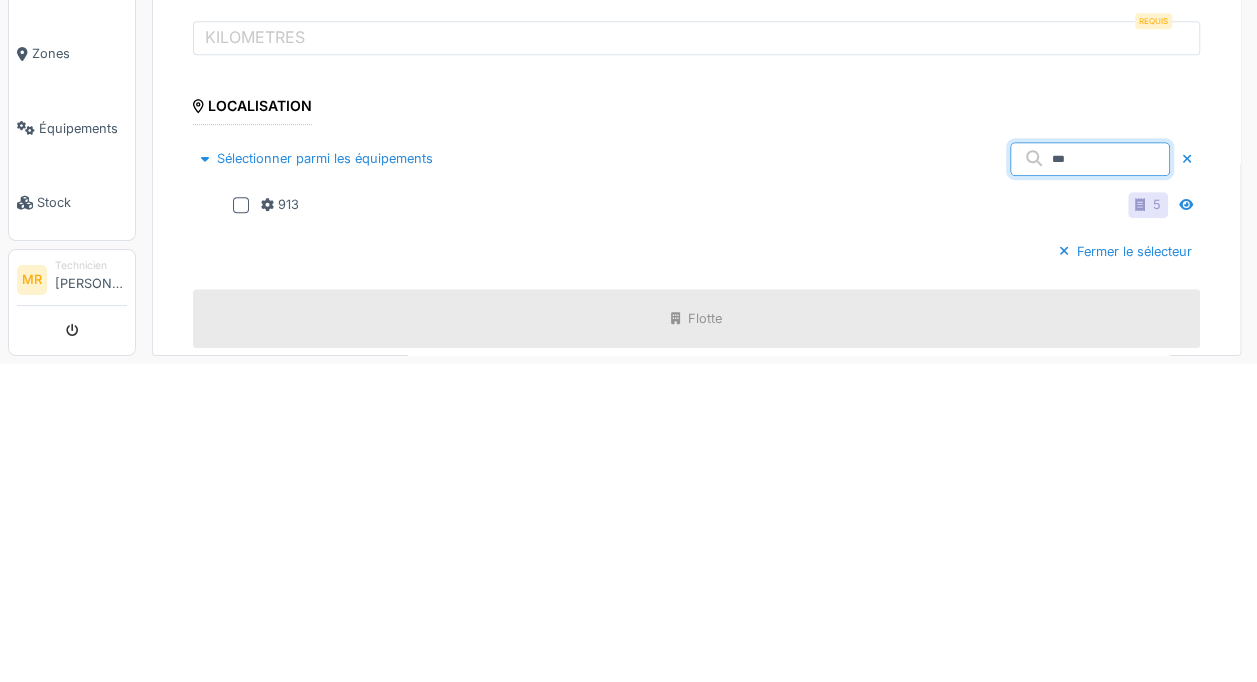 click at bounding box center (241, 523) 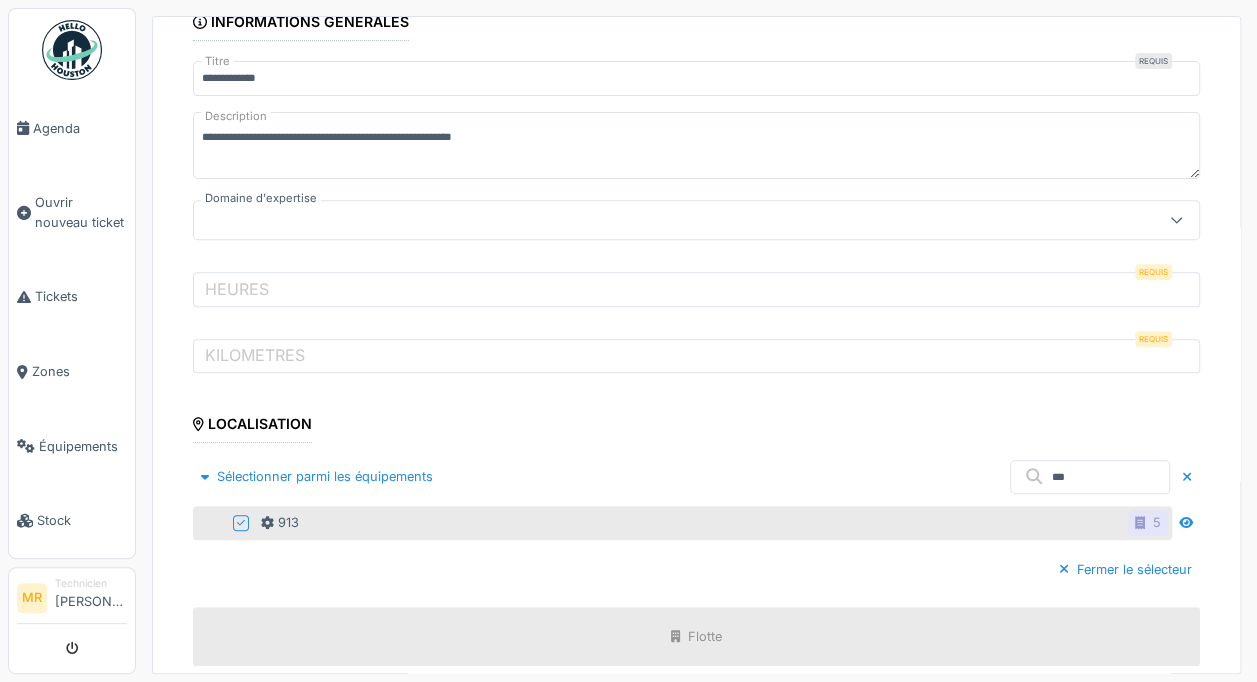 click on "Sélectionner parmi les équipements" at bounding box center (317, 476) 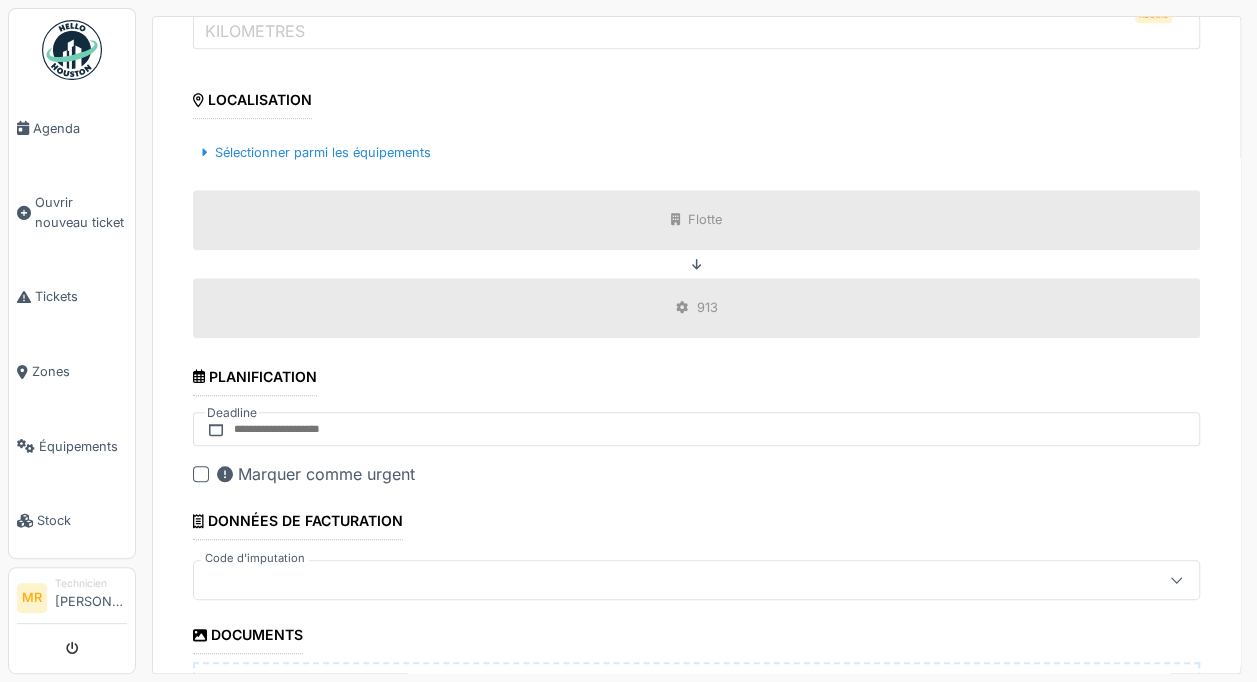 scroll, scrollTop: 627, scrollLeft: 0, axis: vertical 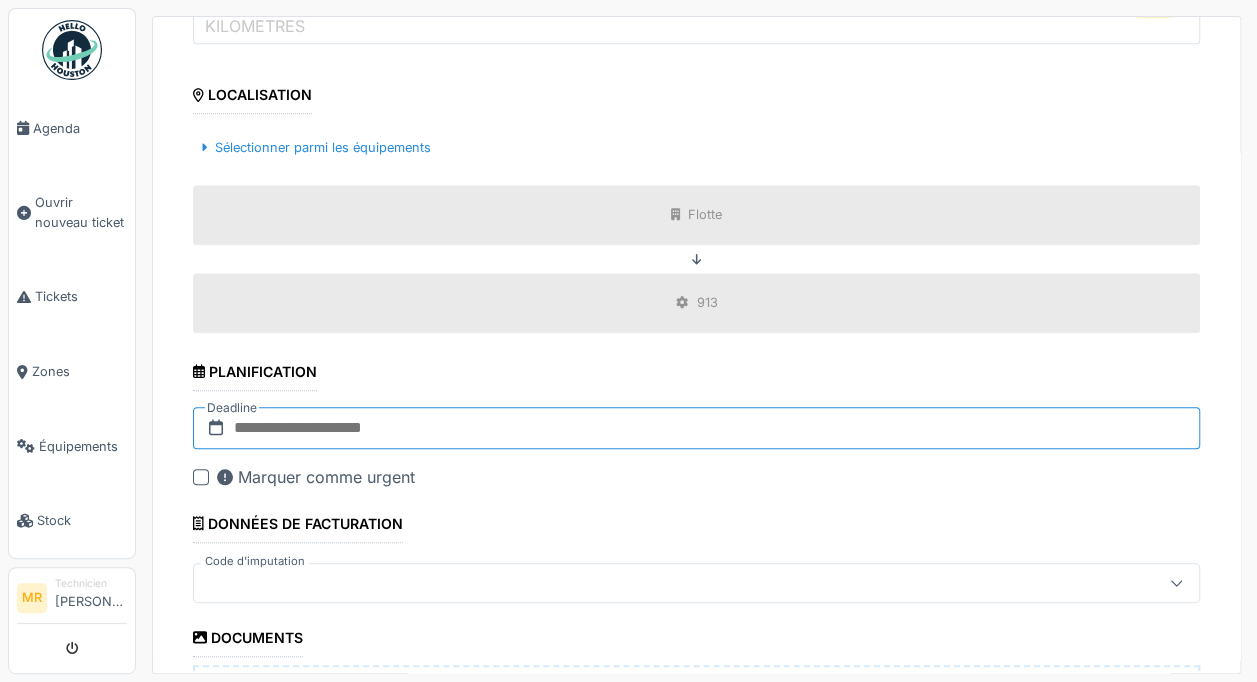 click at bounding box center [696, 428] 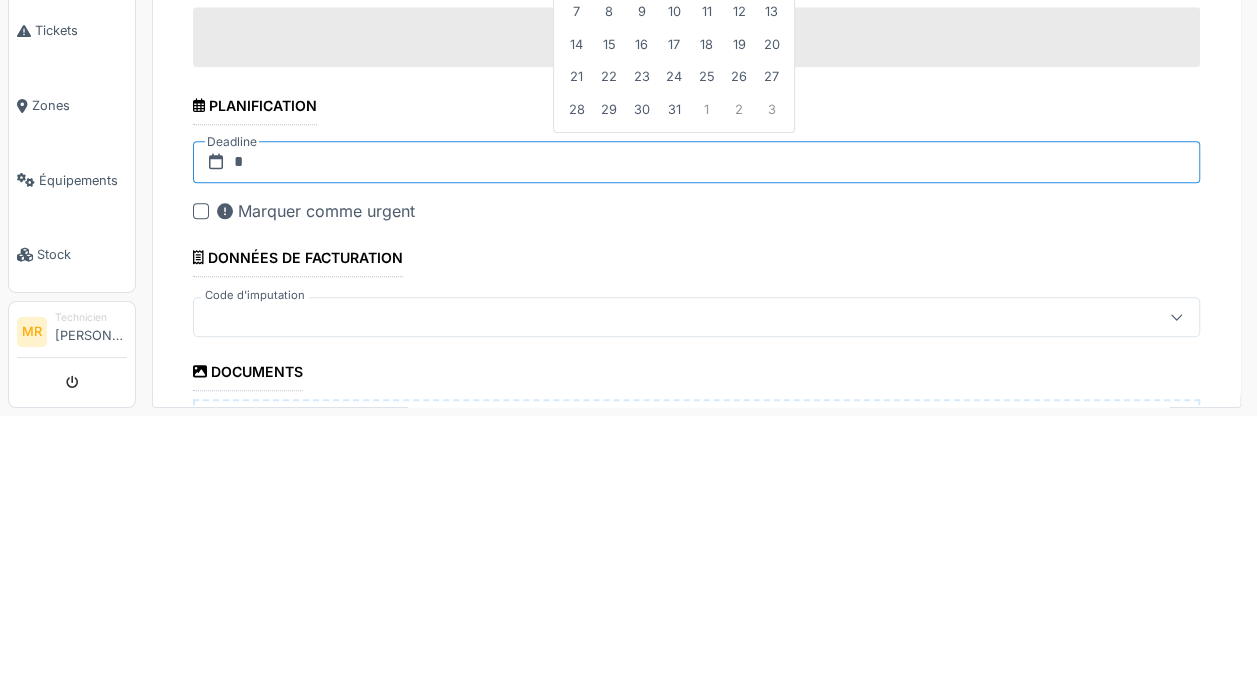 click on "*" at bounding box center [696, 428] 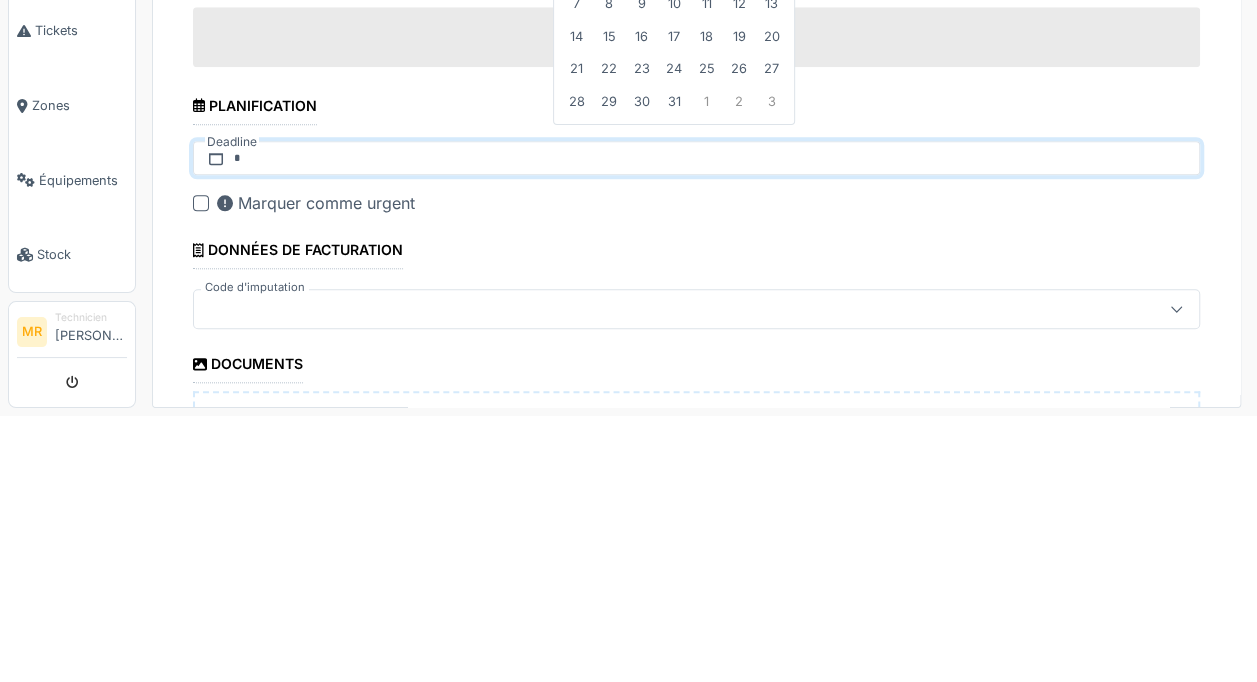 click on "Marquer comme urgent" at bounding box center (708, 469) 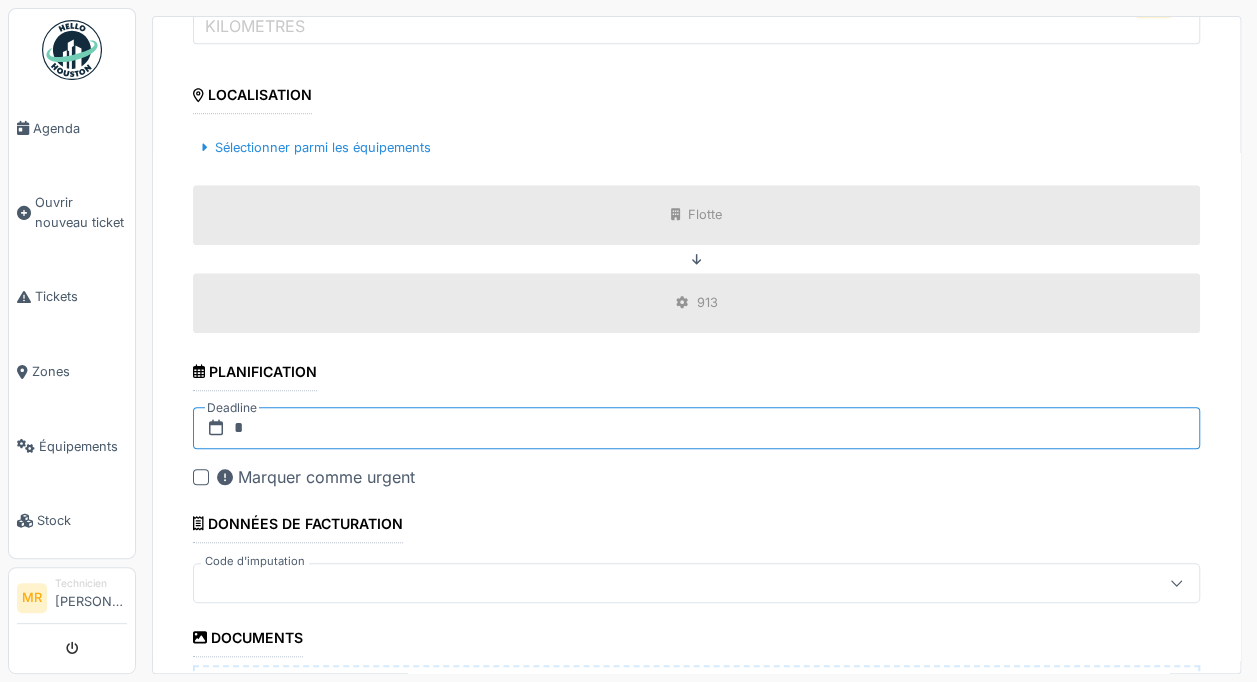 click on "*" at bounding box center (696, 428) 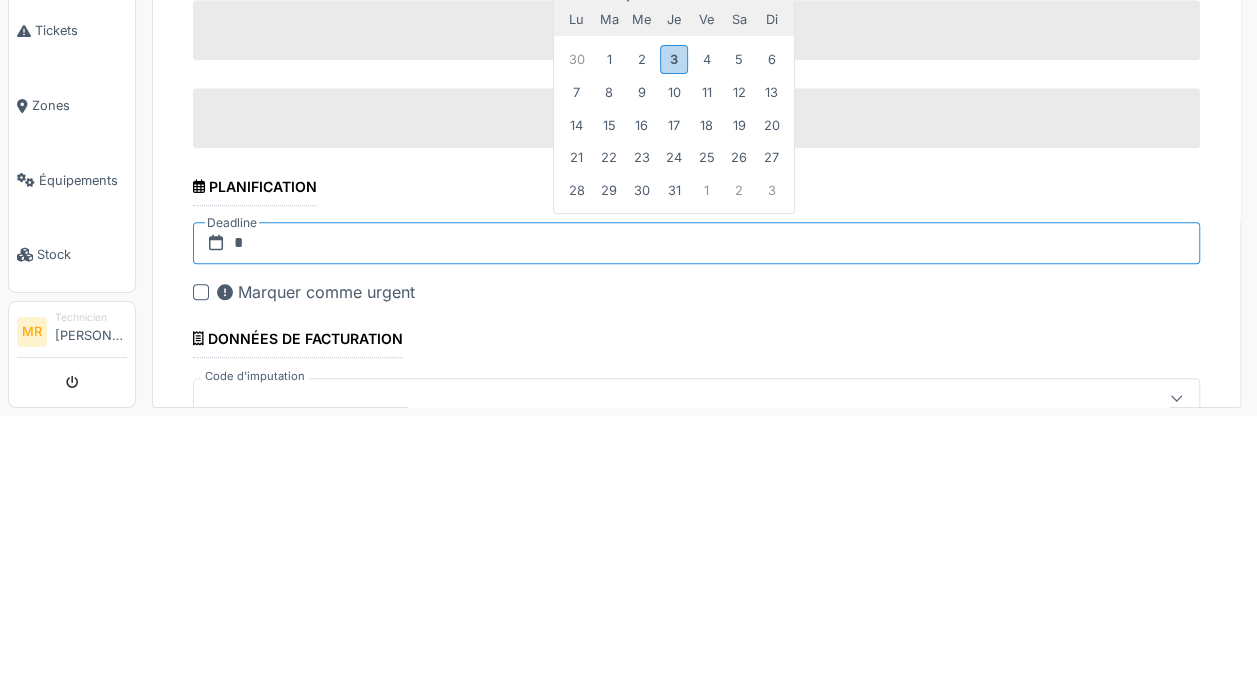 scroll, scrollTop: 458, scrollLeft: 0, axis: vertical 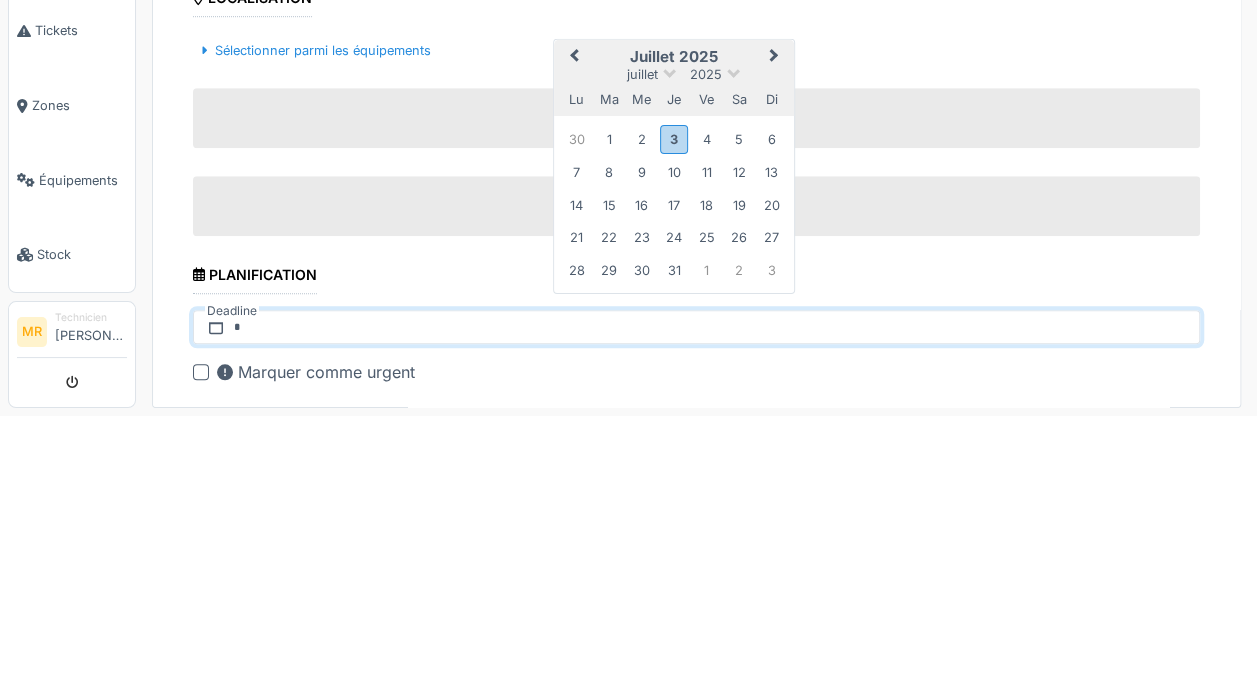 click on "3" at bounding box center [673, 404] 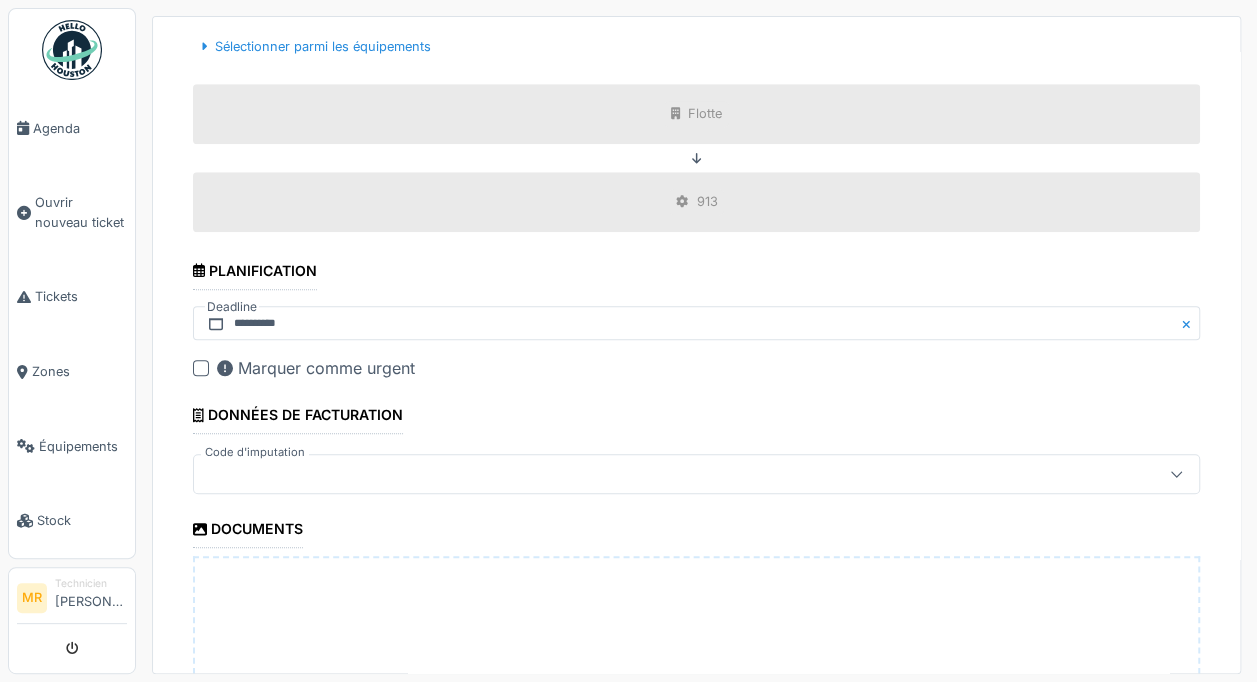 scroll, scrollTop: 742, scrollLeft: 0, axis: vertical 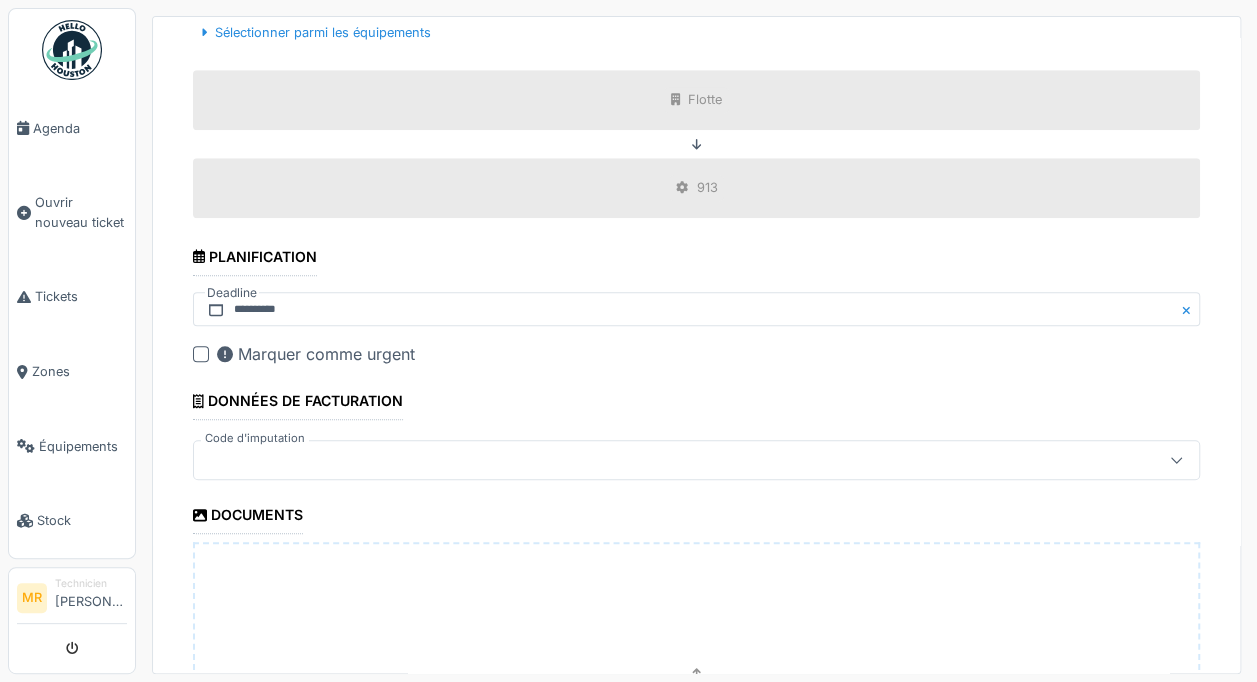 click at bounding box center (696, 460) 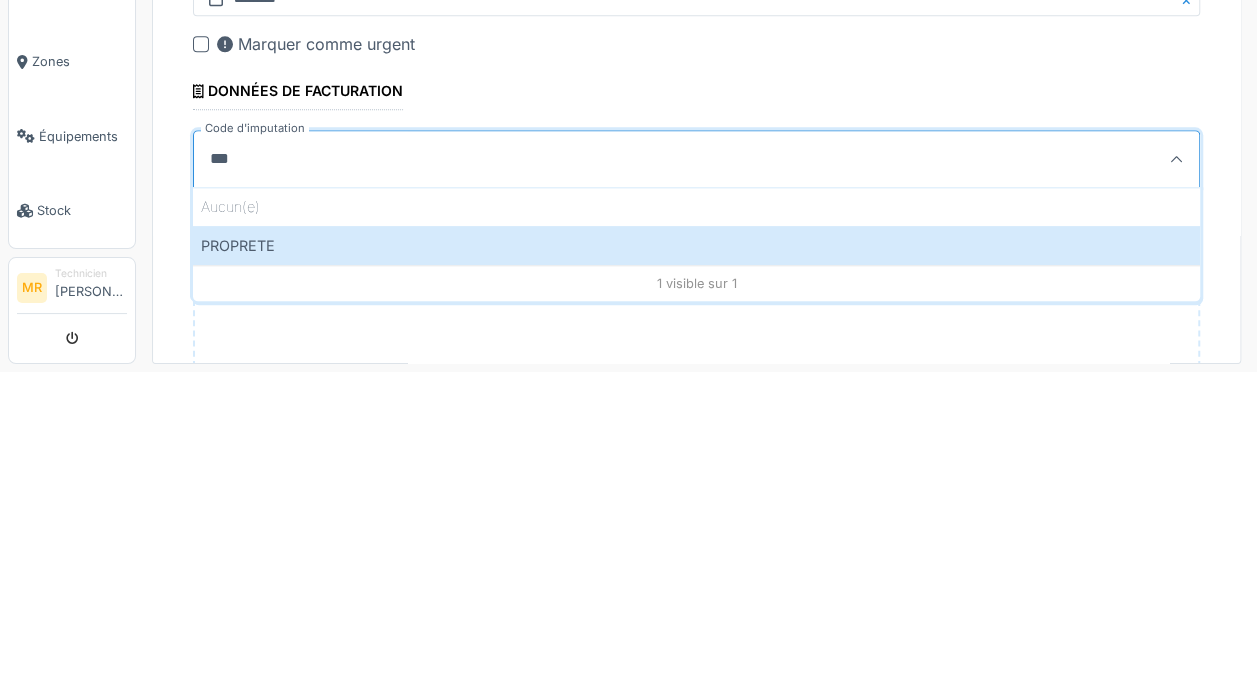 type on "***" 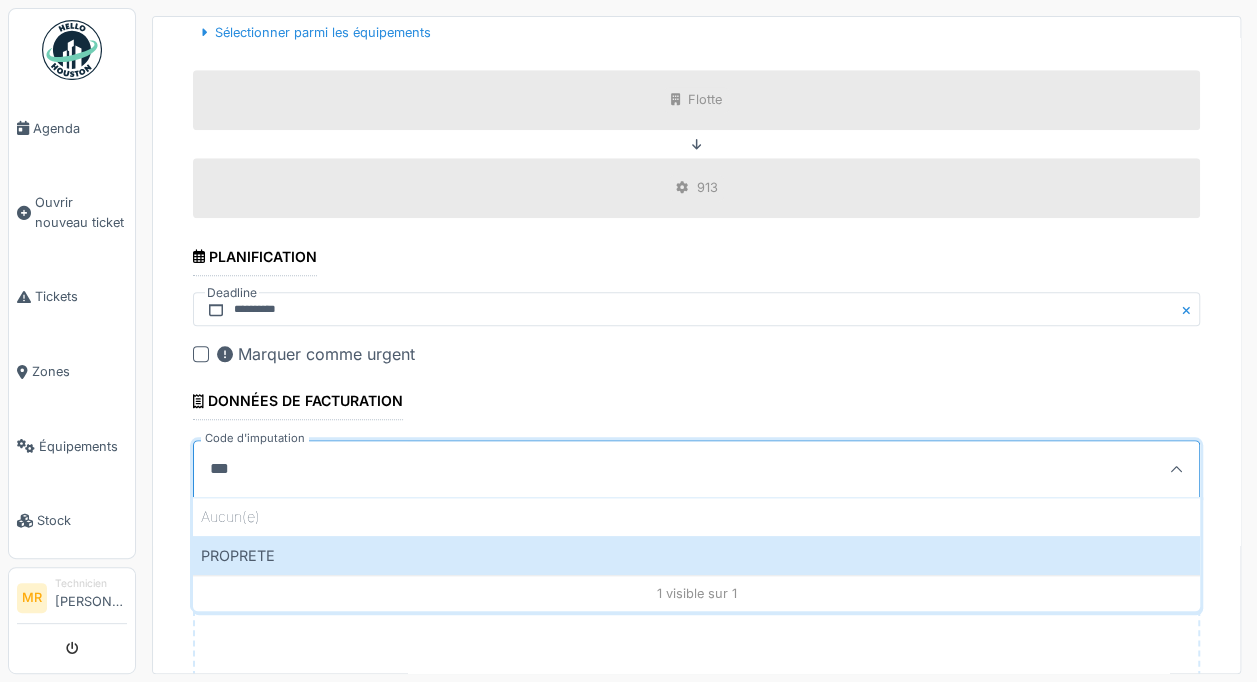 click on "PROPRETE" at bounding box center [696, 555] 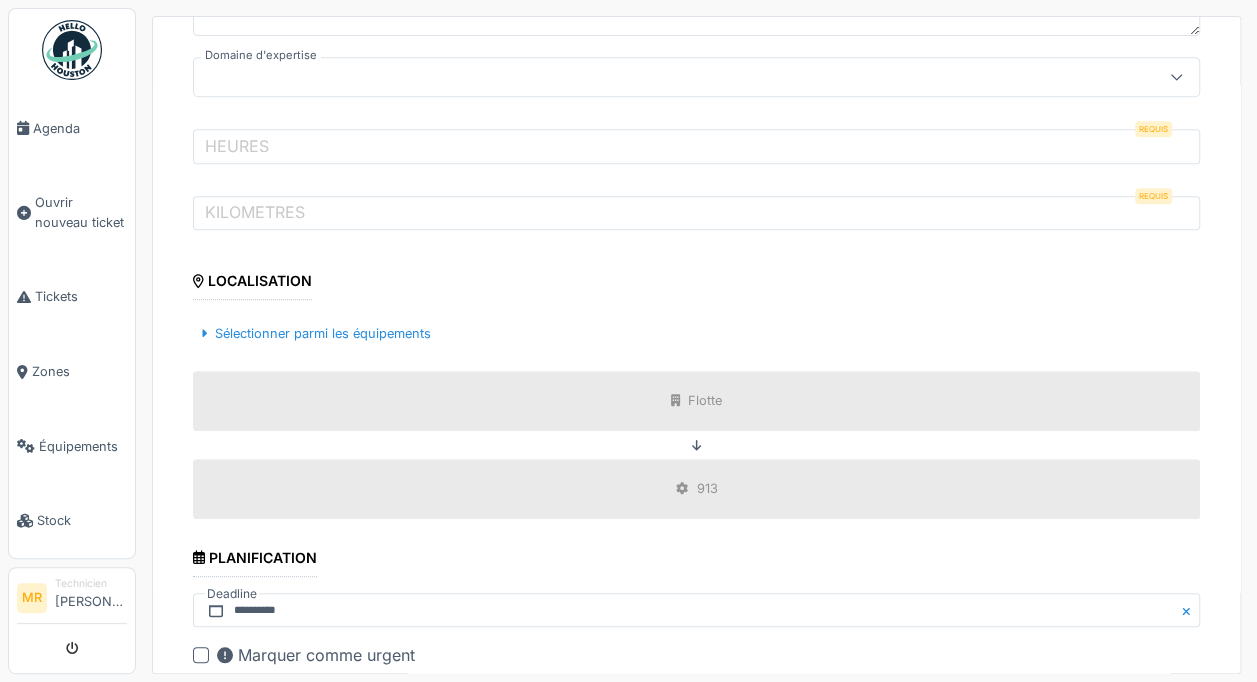 scroll, scrollTop: 440, scrollLeft: 0, axis: vertical 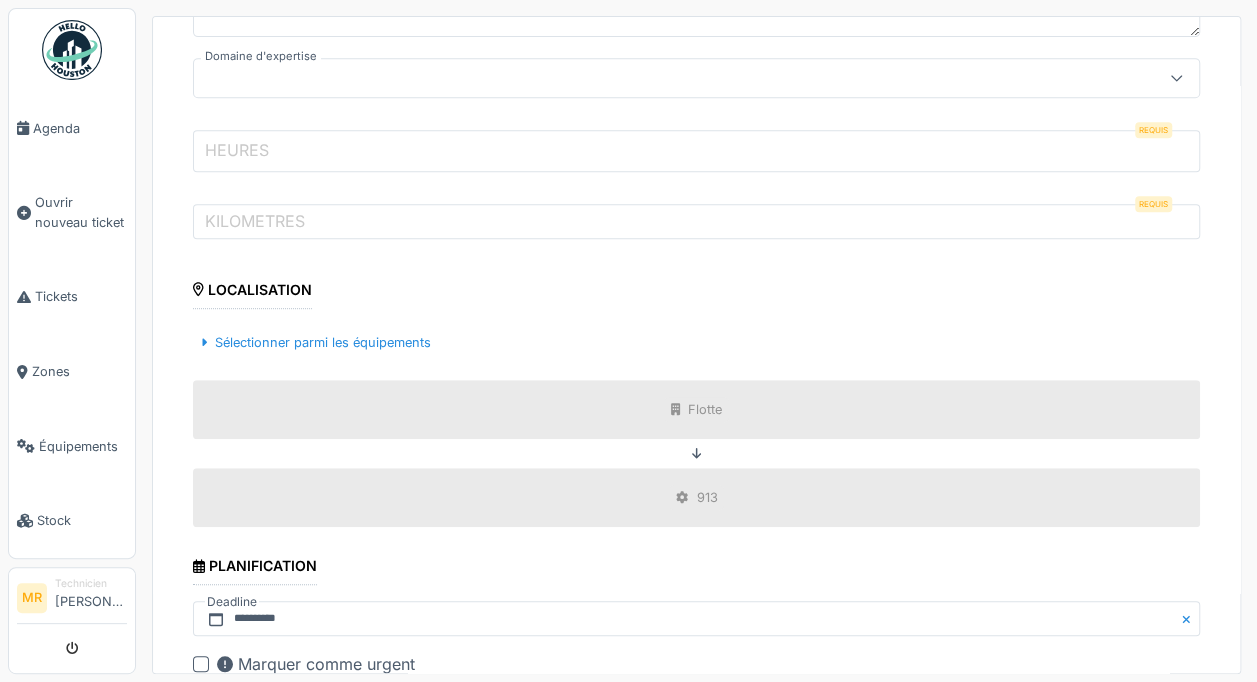 click on "HEURES" at bounding box center [696, 151] 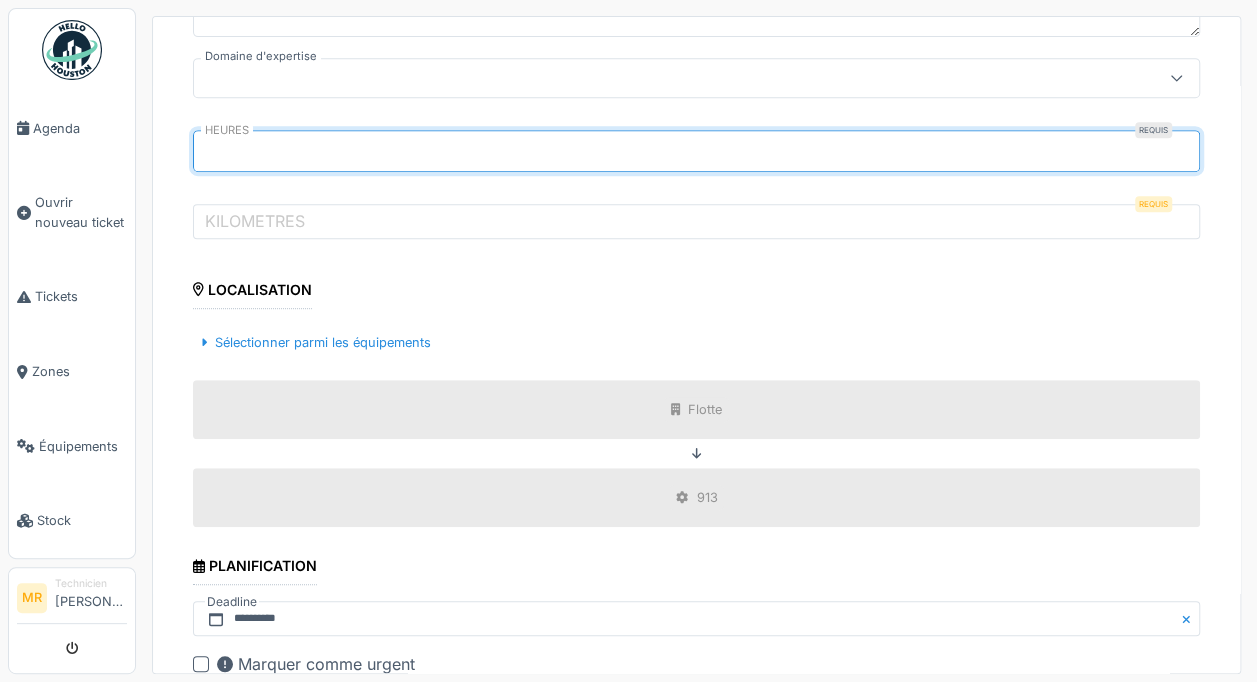type on "****" 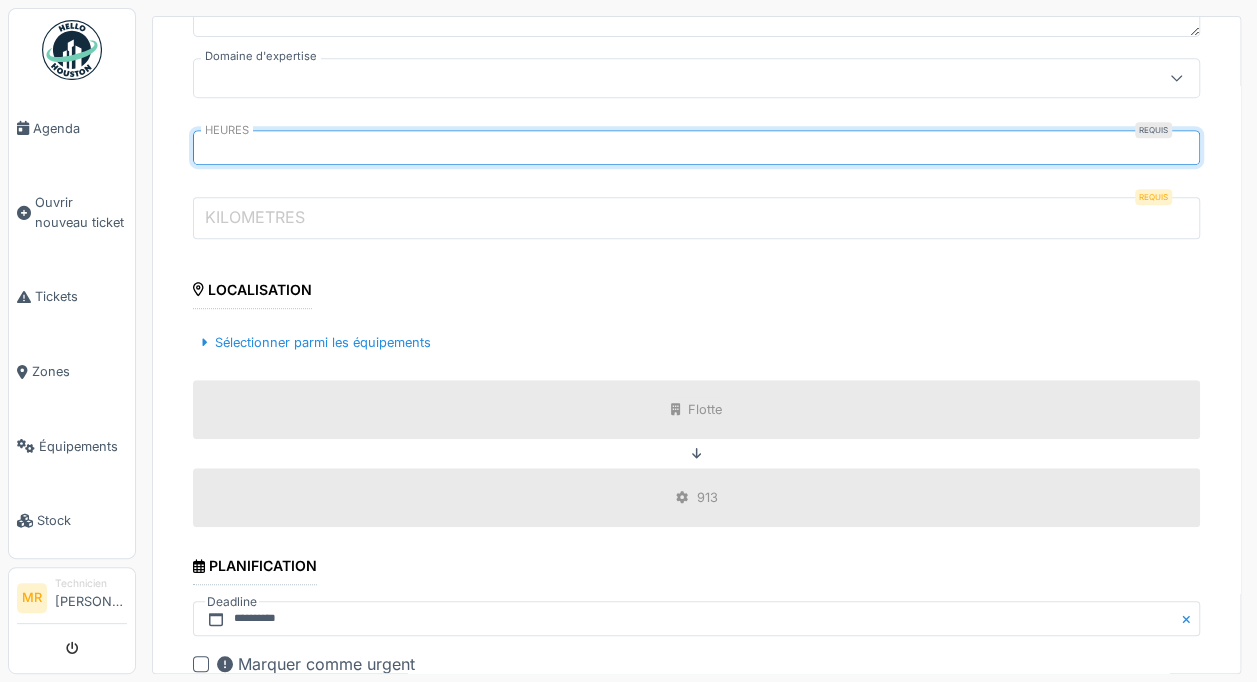 click on "KILOMETRES" at bounding box center [696, 218] 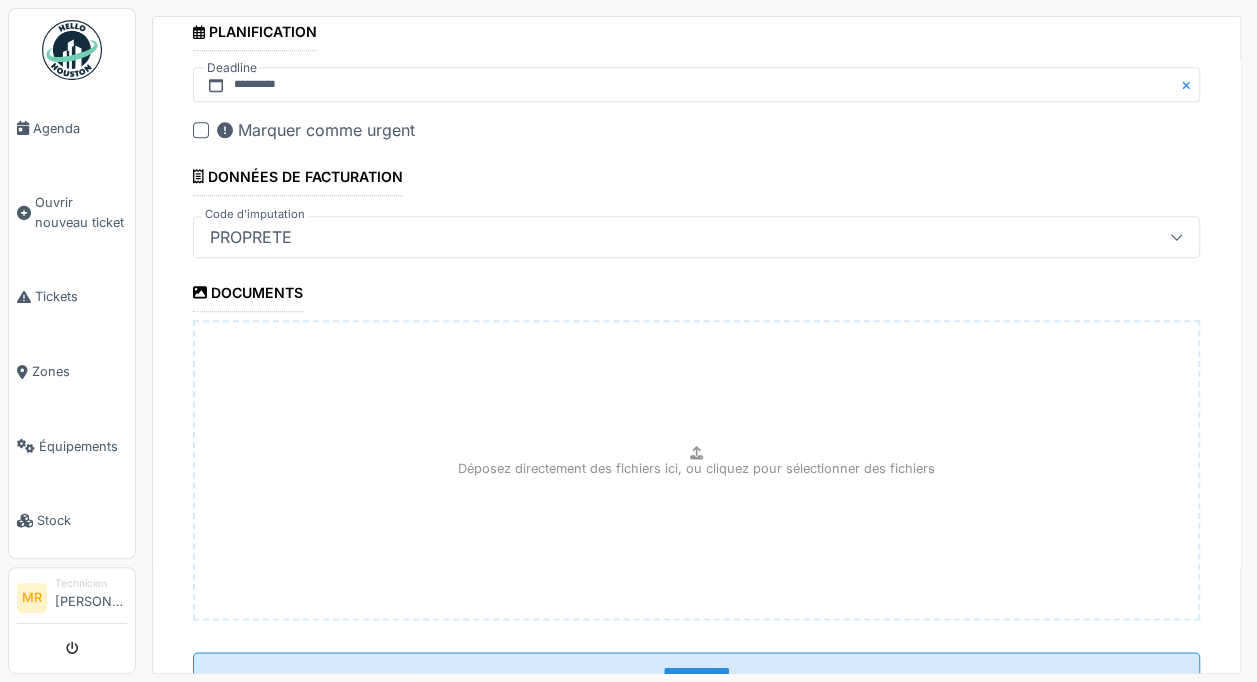 scroll, scrollTop: 1047, scrollLeft: 0, axis: vertical 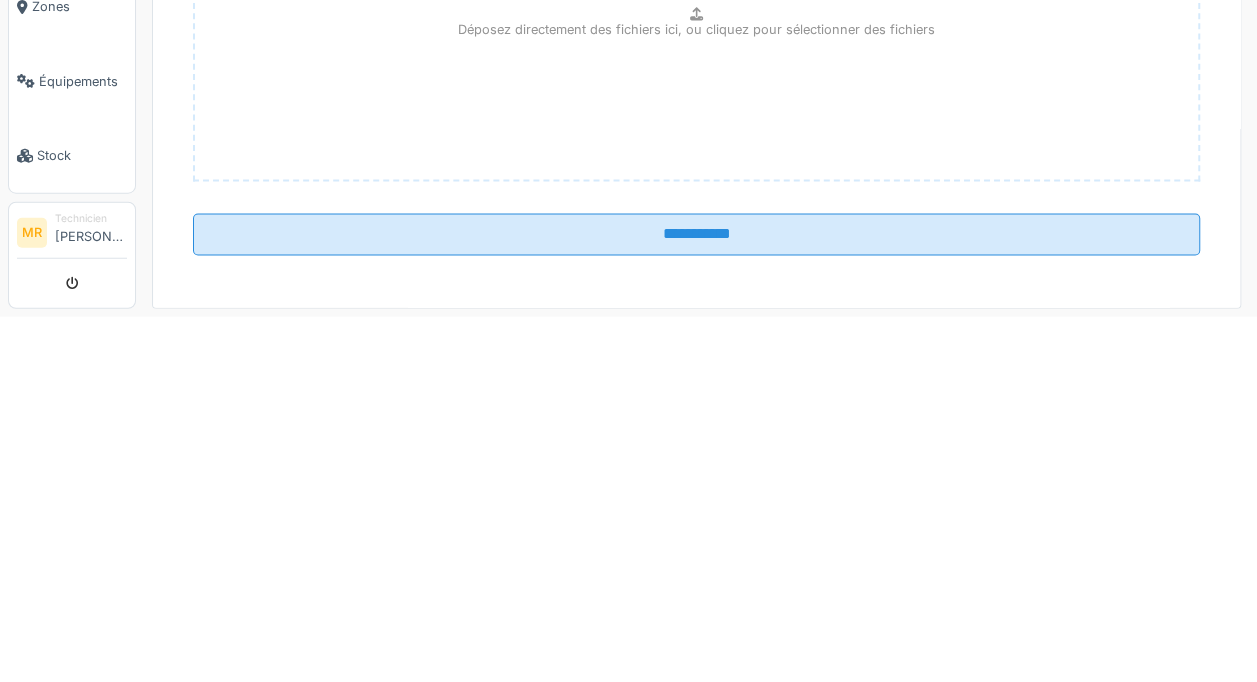 type on "*****" 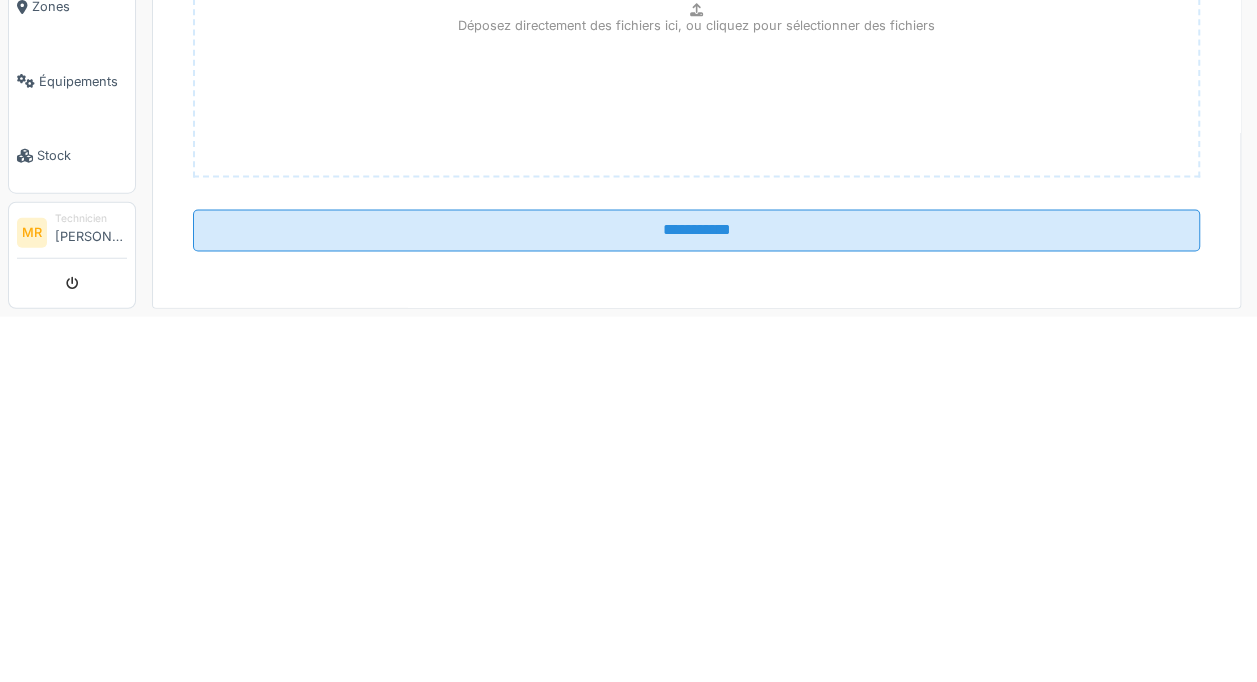 click on "**********" at bounding box center (696, 596) 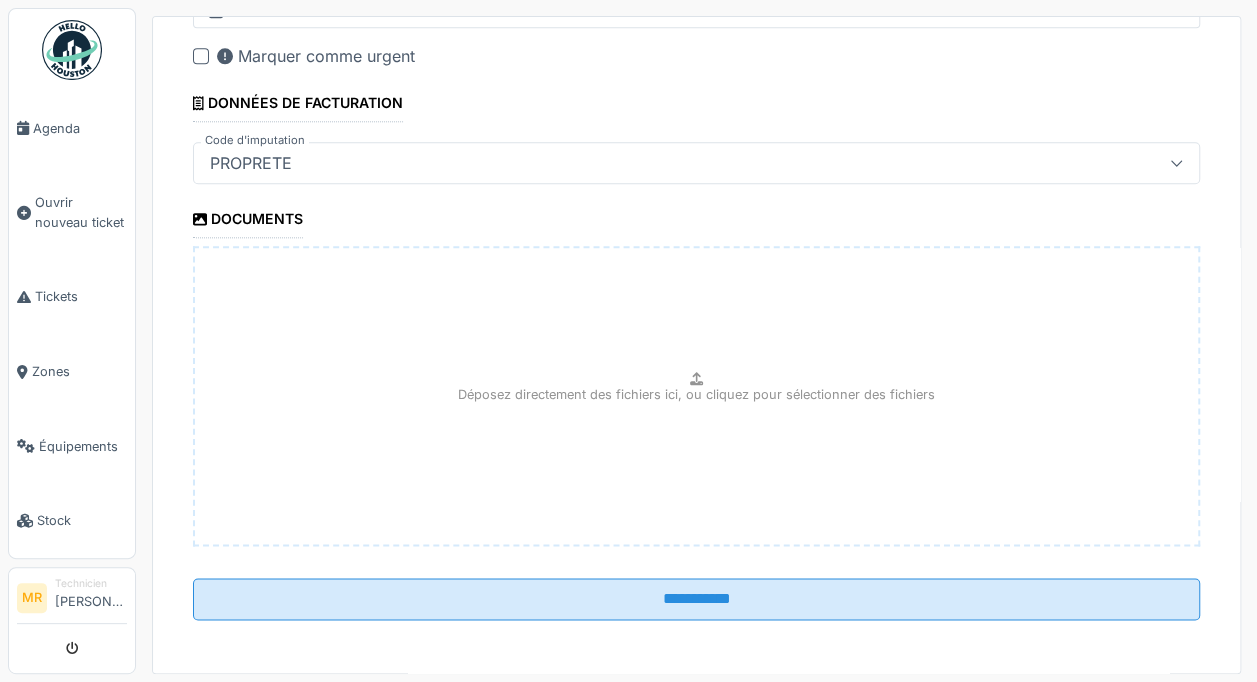 scroll, scrollTop: 1039, scrollLeft: 0, axis: vertical 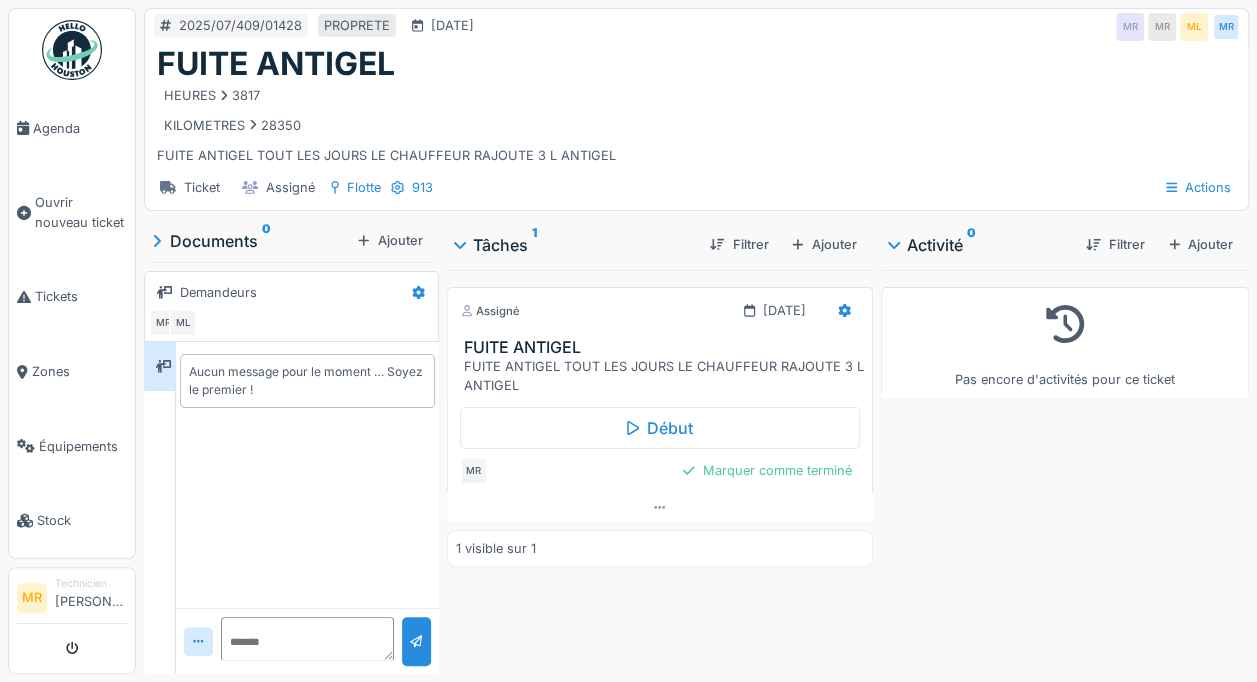 click on "Début" at bounding box center (660, 428) 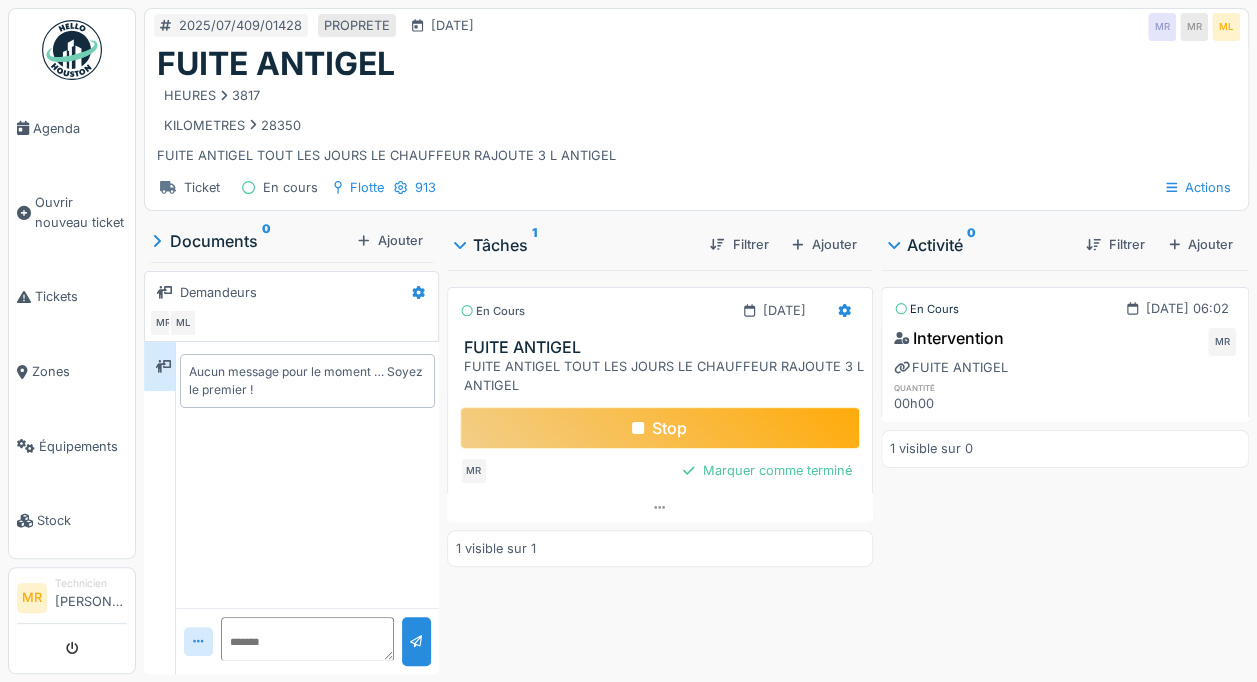 click on "Stop" at bounding box center [660, 428] 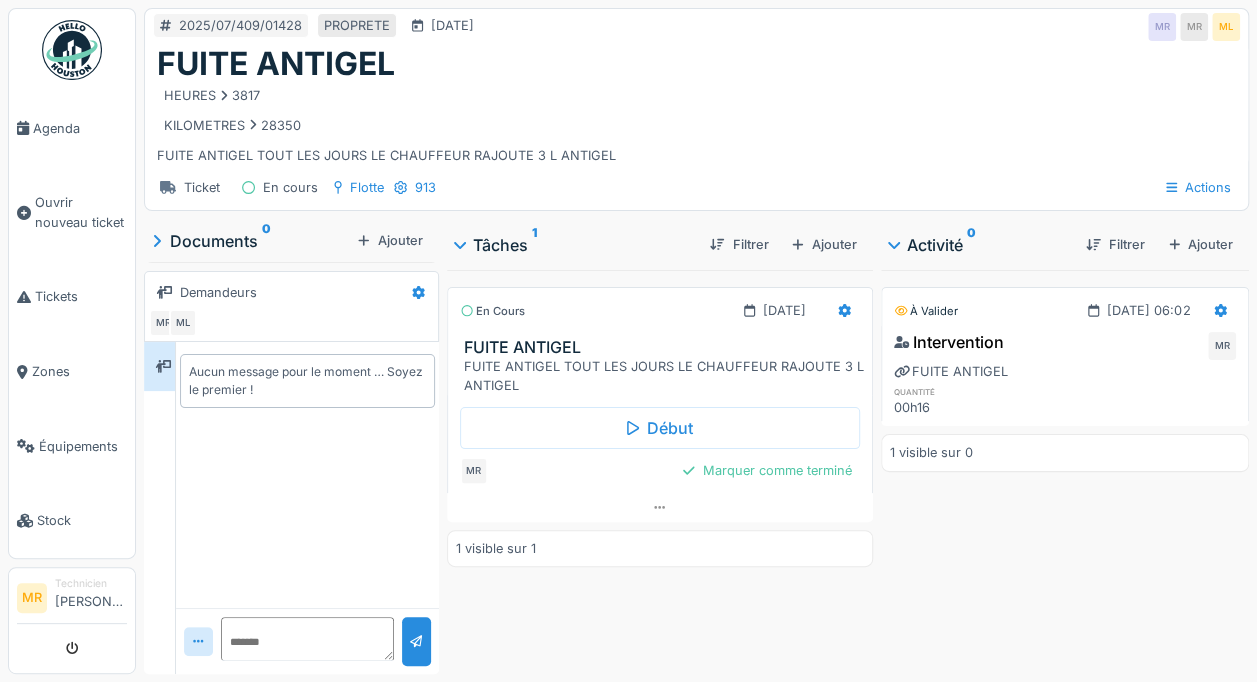 click at bounding box center [844, 310] 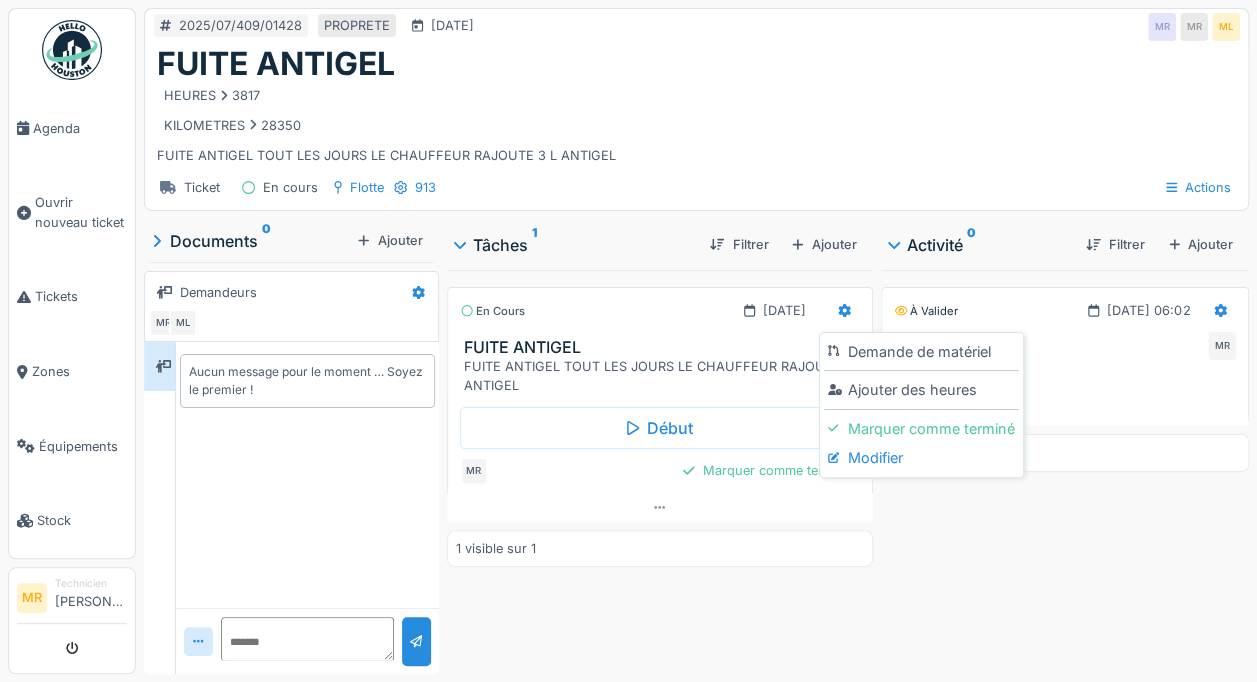 click on "Modifier" at bounding box center (921, 458) 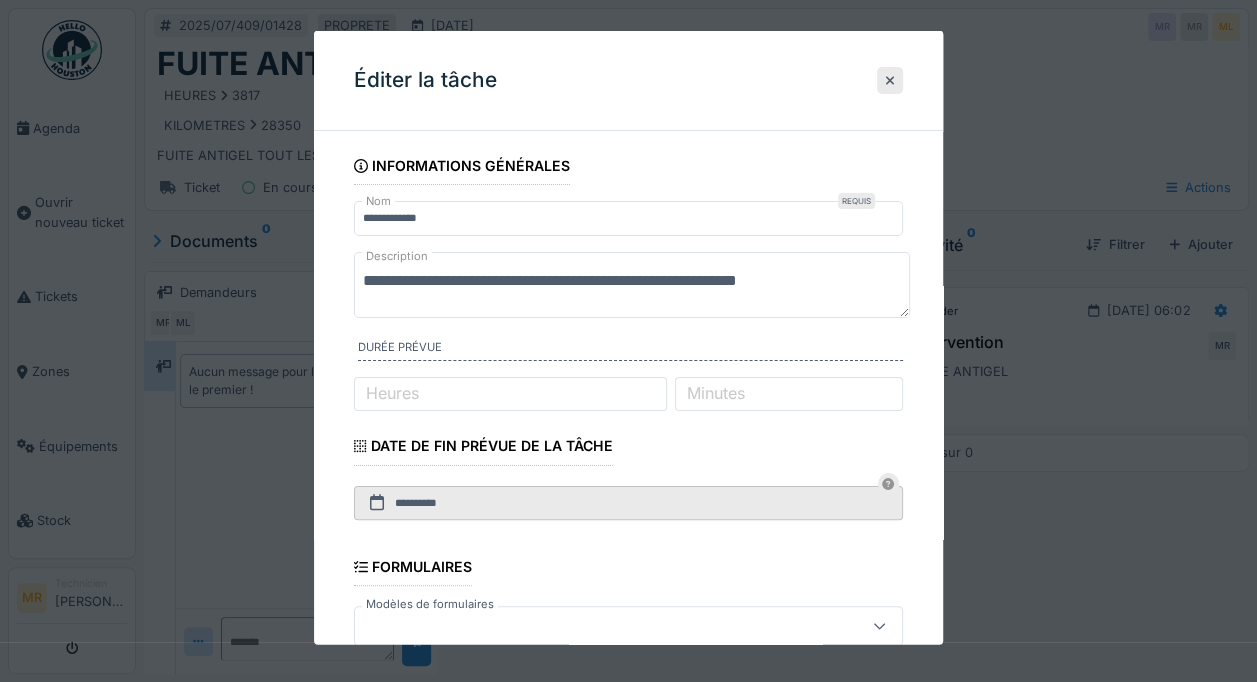 click on "**********" at bounding box center (632, 284) 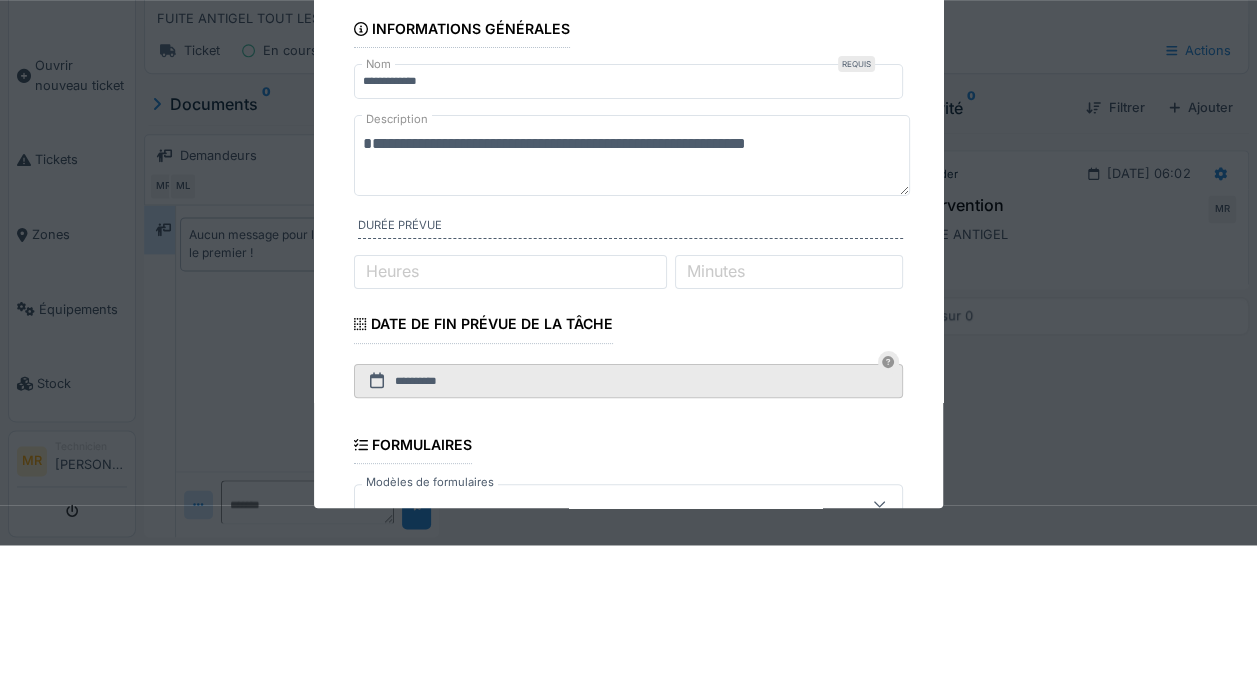click on "**********" at bounding box center [632, 291] 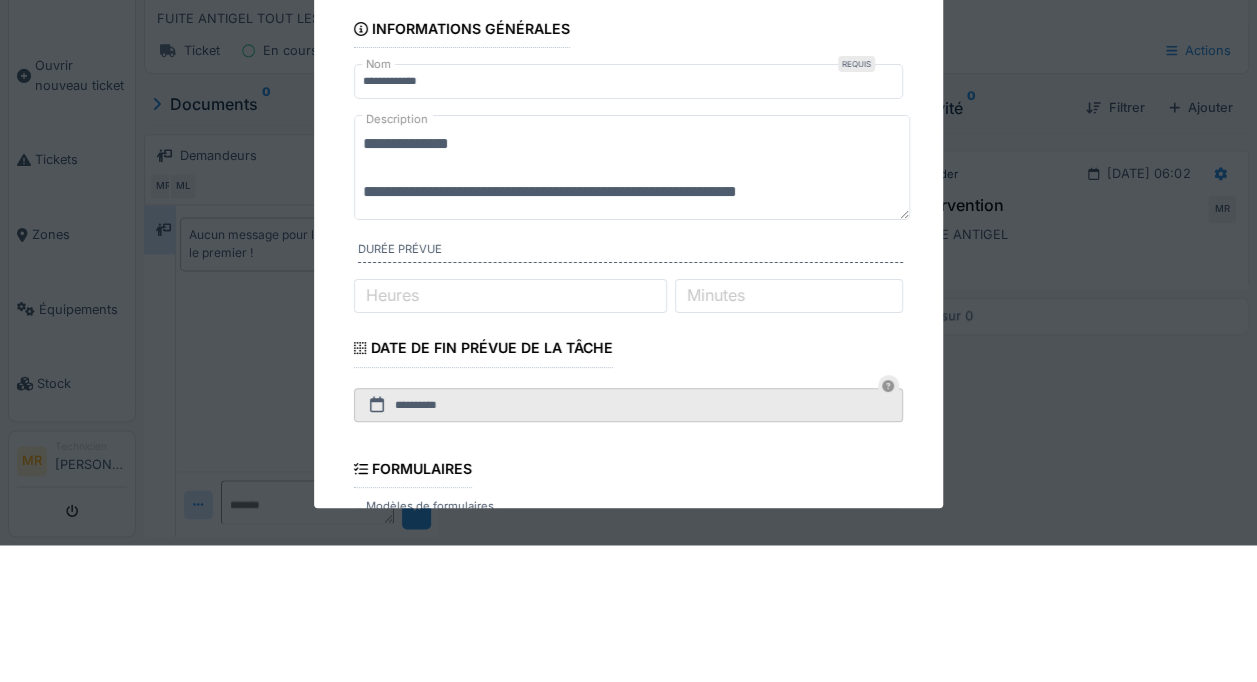 click on "**********" at bounding box center (632, 303) 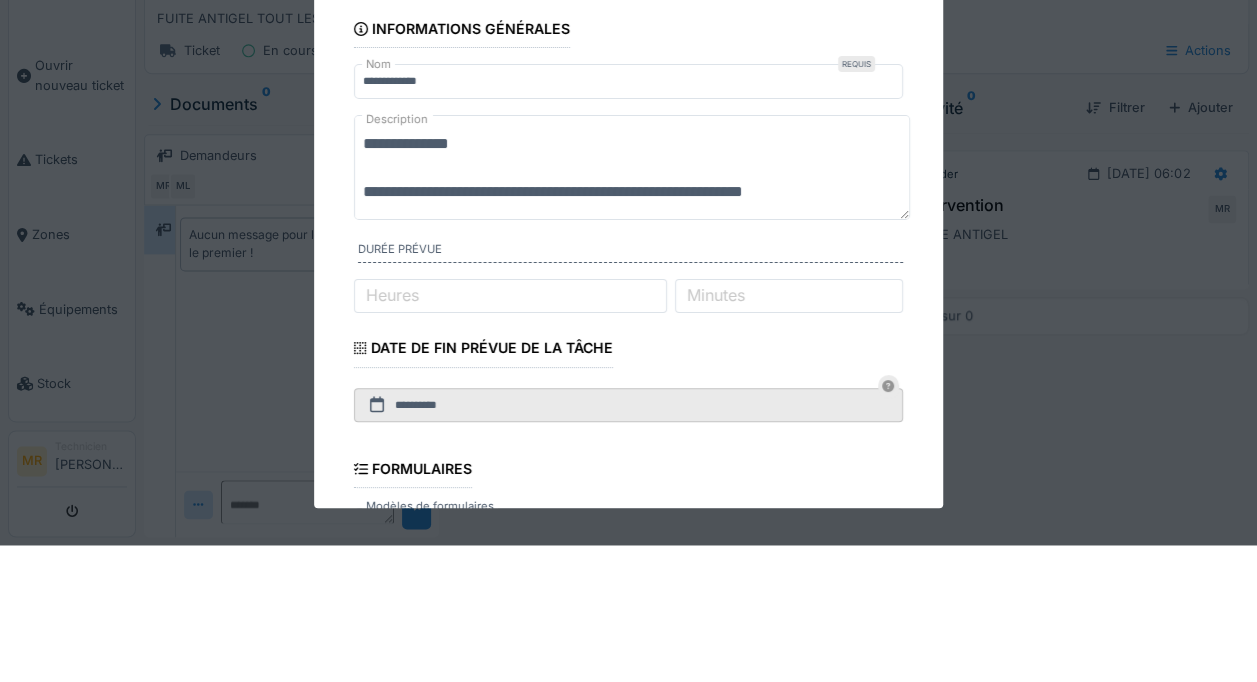 scroll, scrollTop: 24, scrollLeft: 0, axis: vertical 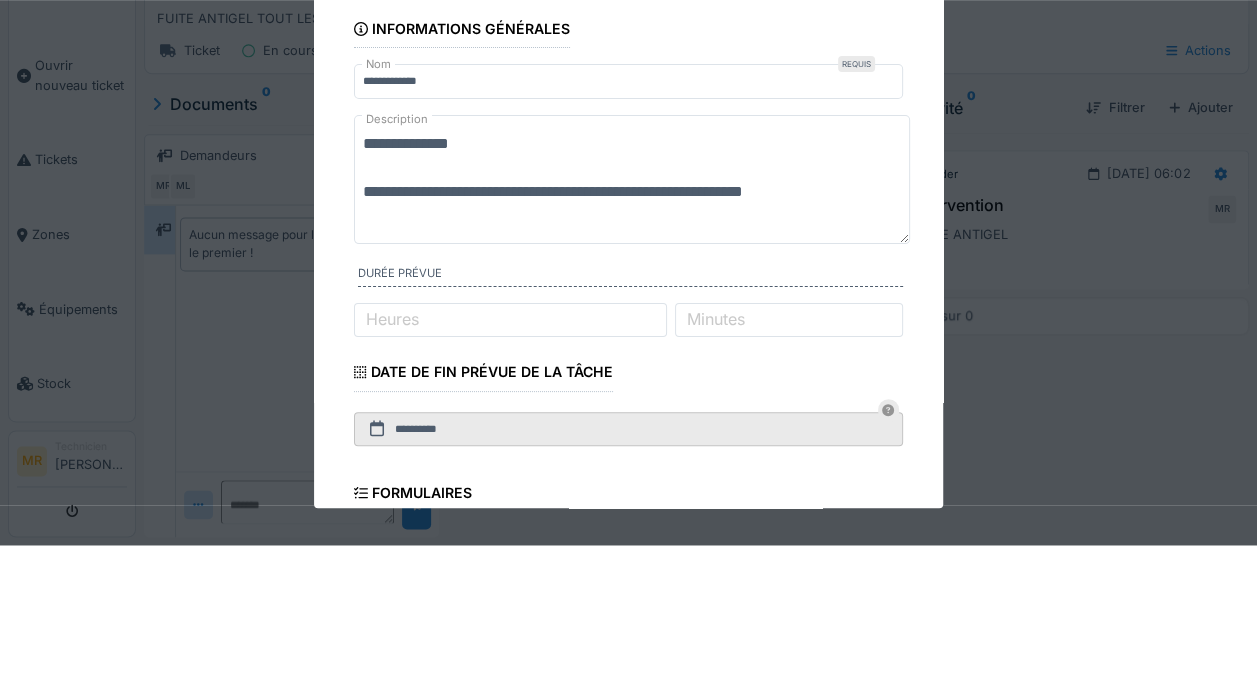 click on "**********" at bounding box center (632, 315) 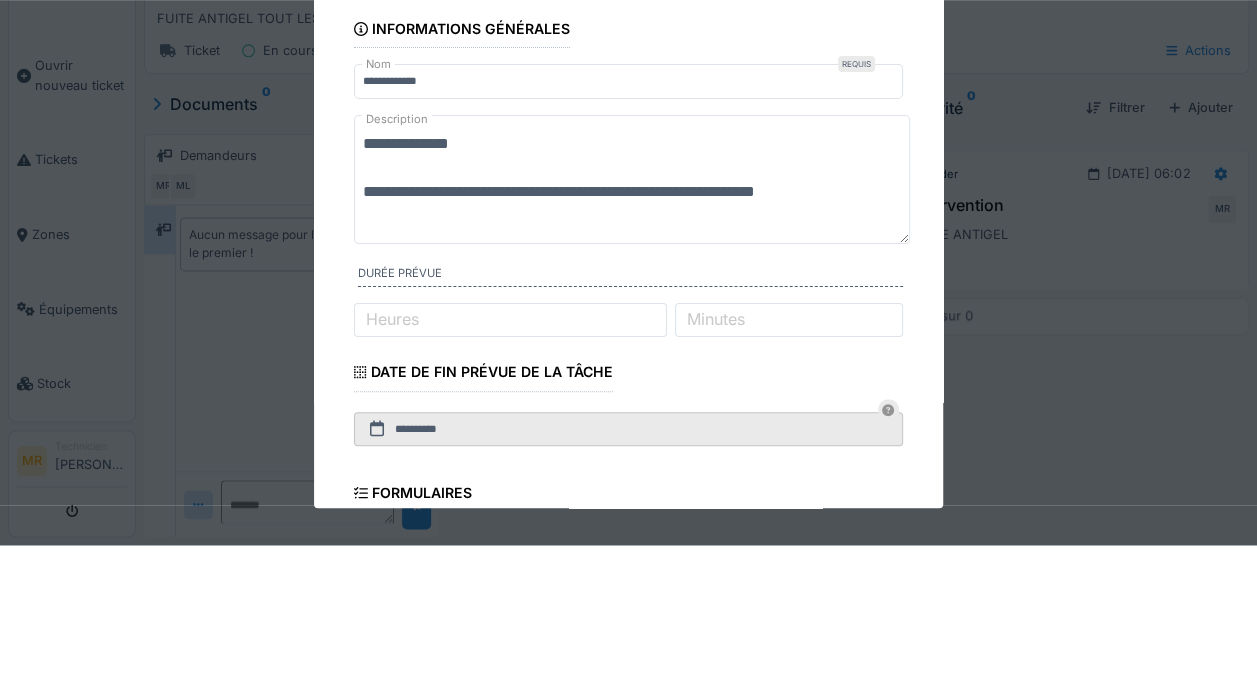 click on "**********" at bounding box center [632, 315] 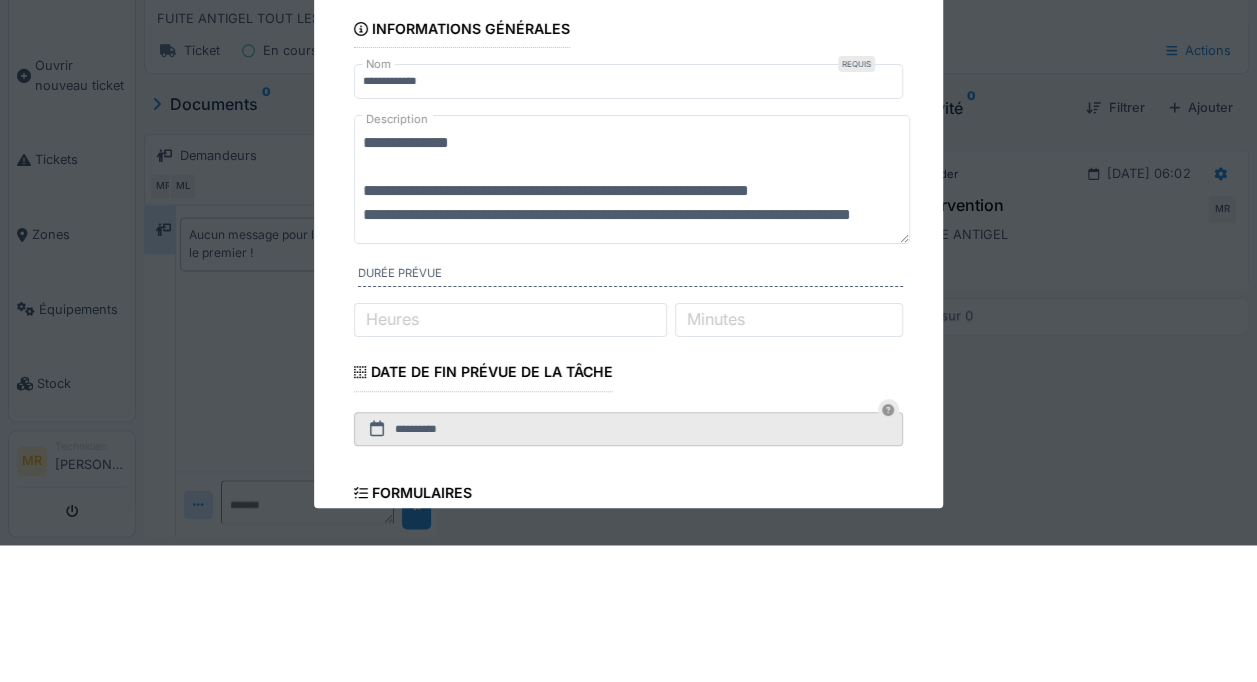scroll, scrollTop: 48, scrollLeft: 0, axis: vertical 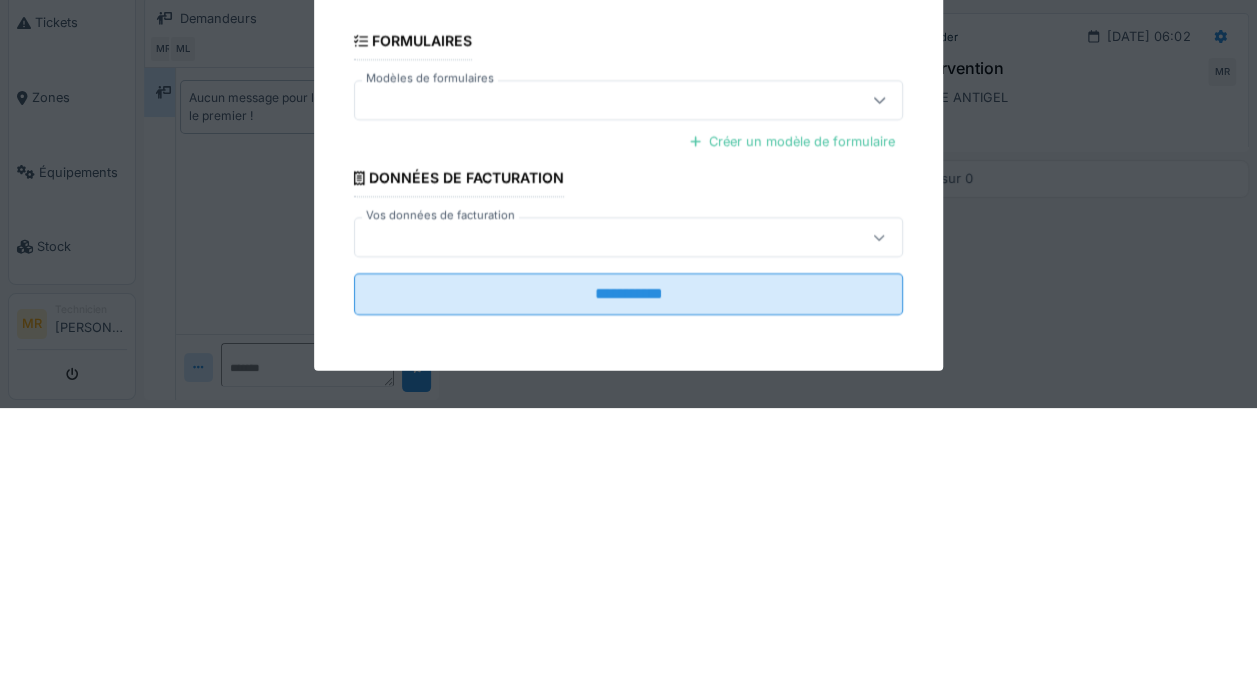 type on "**********" 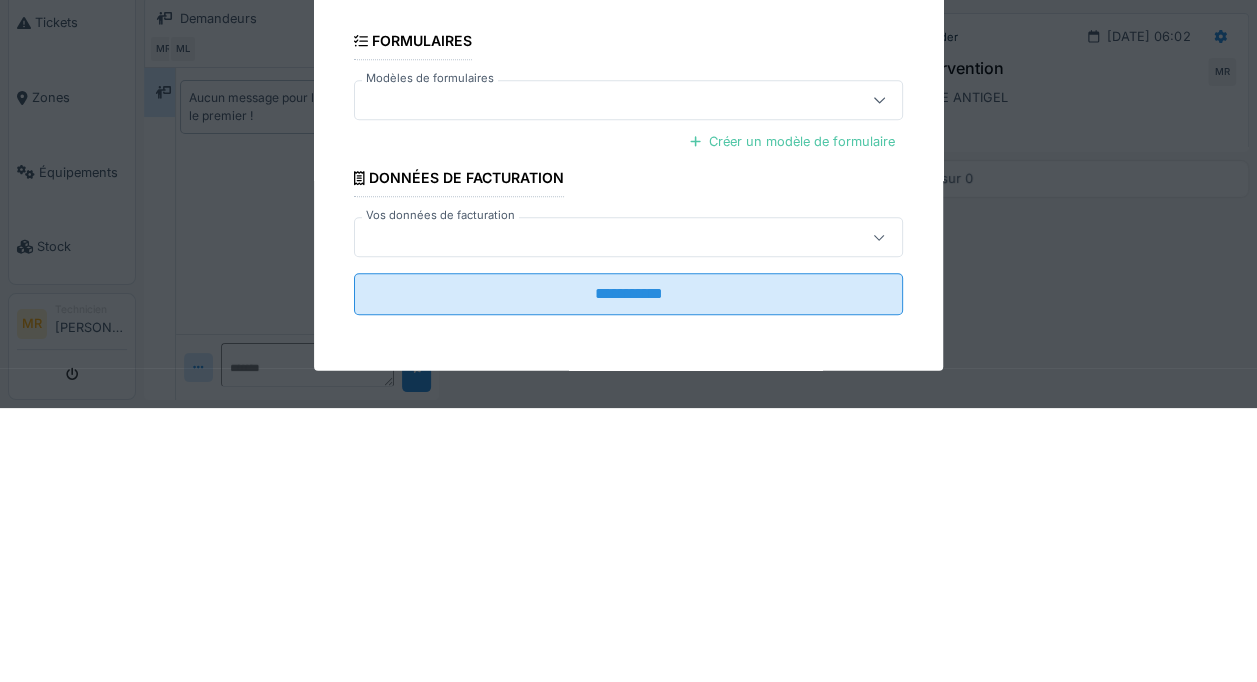 click at bounding box center (601, 511) 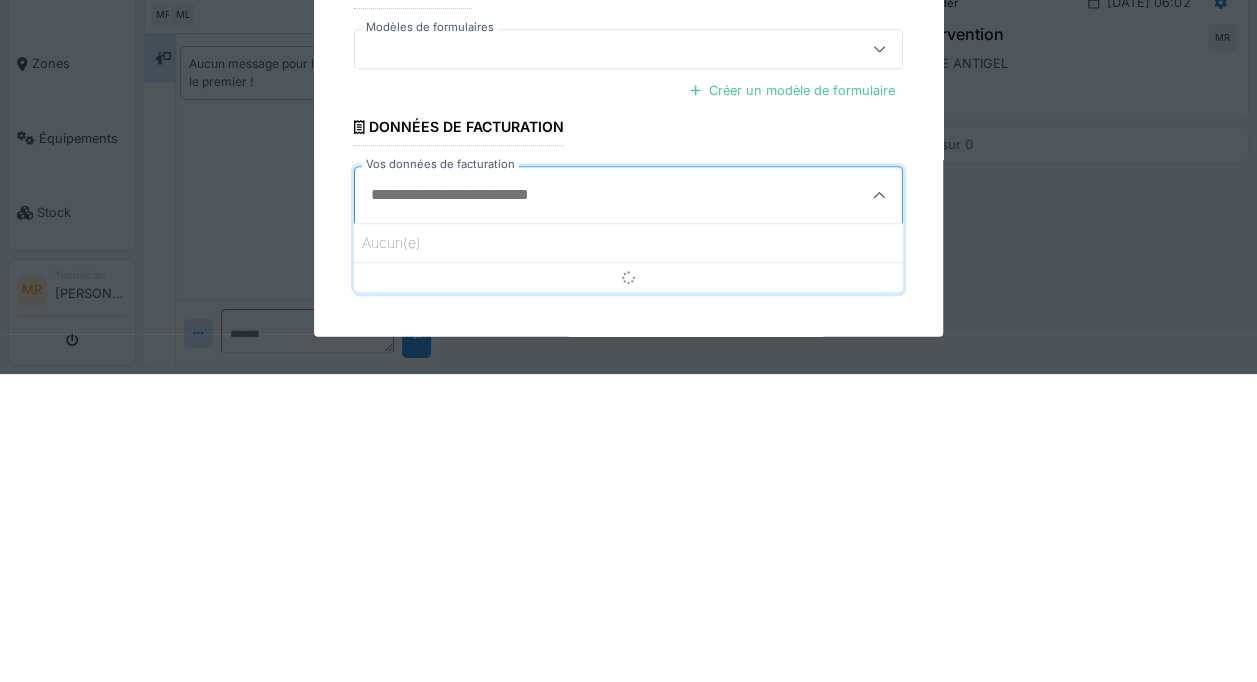 scroll, scrollTop: 17, scrollLeft: 0, axis: vertical 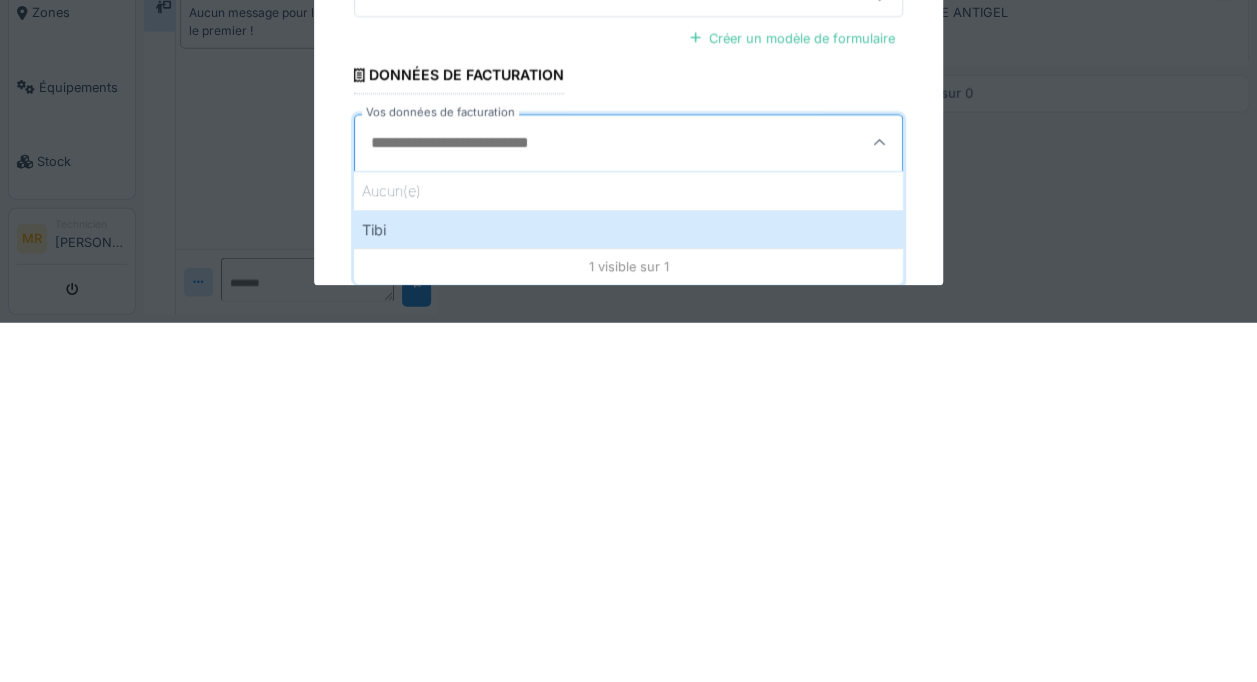 click 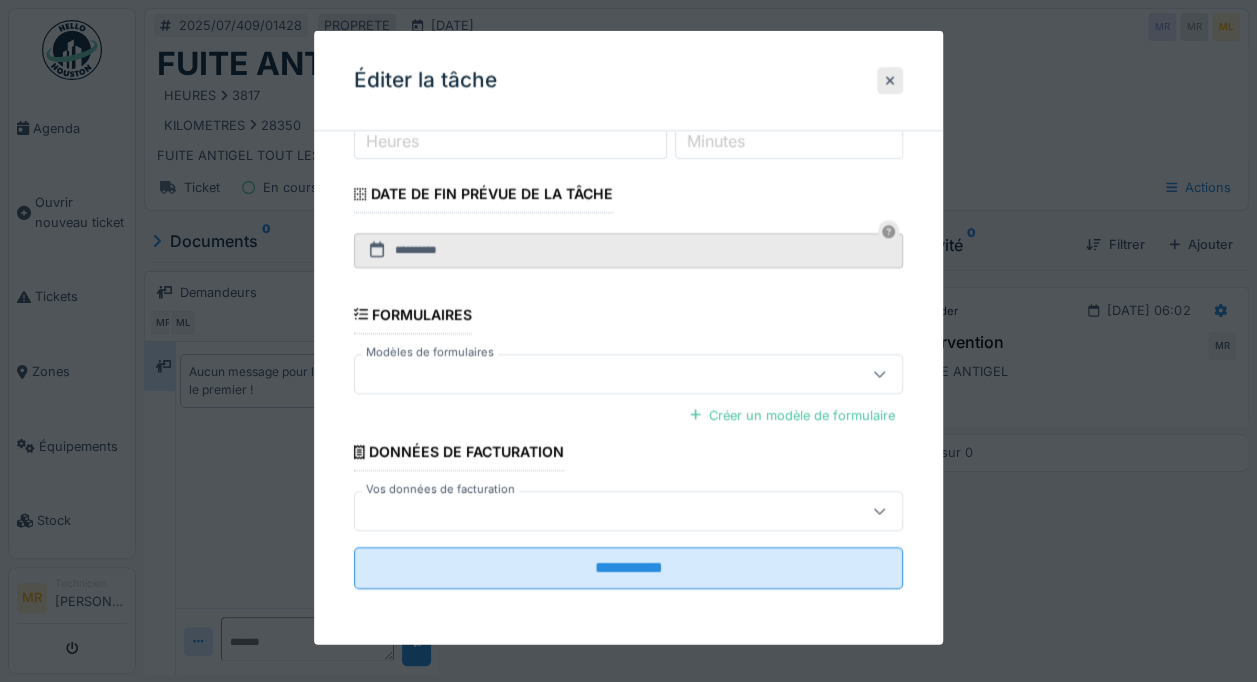 scroll, scrollTop: 305, scrollLeft: 0, axis: vertical 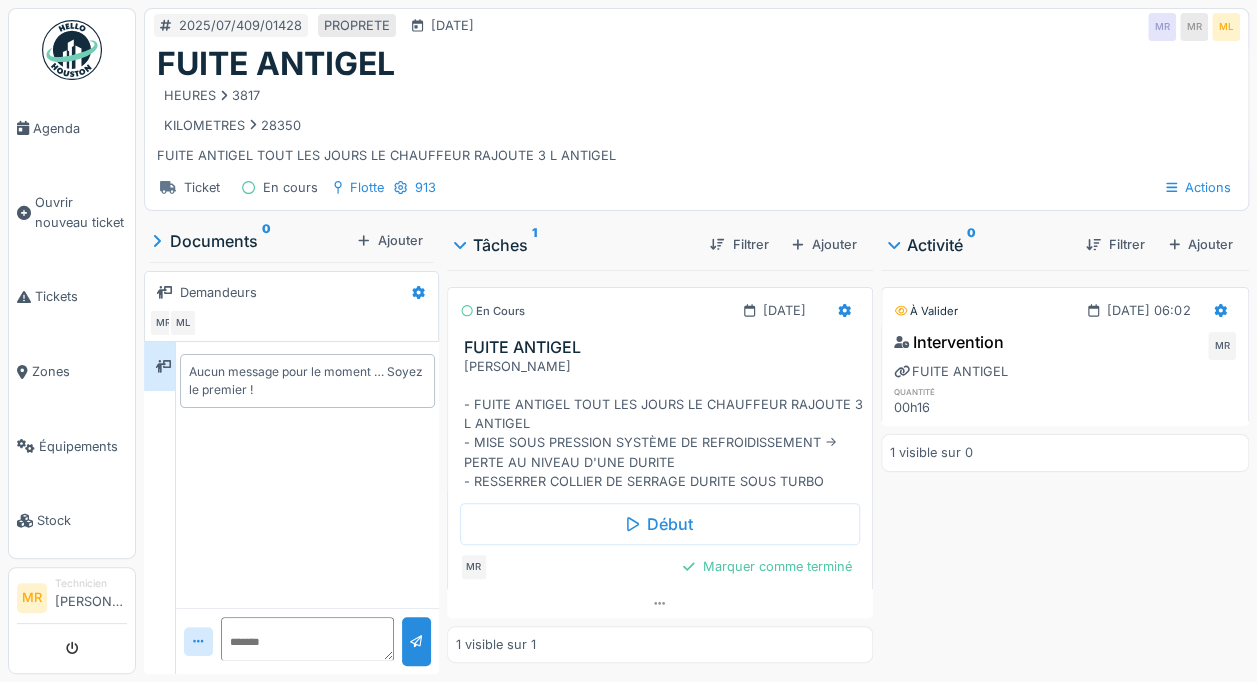 click at bounding box center [1220, 310] 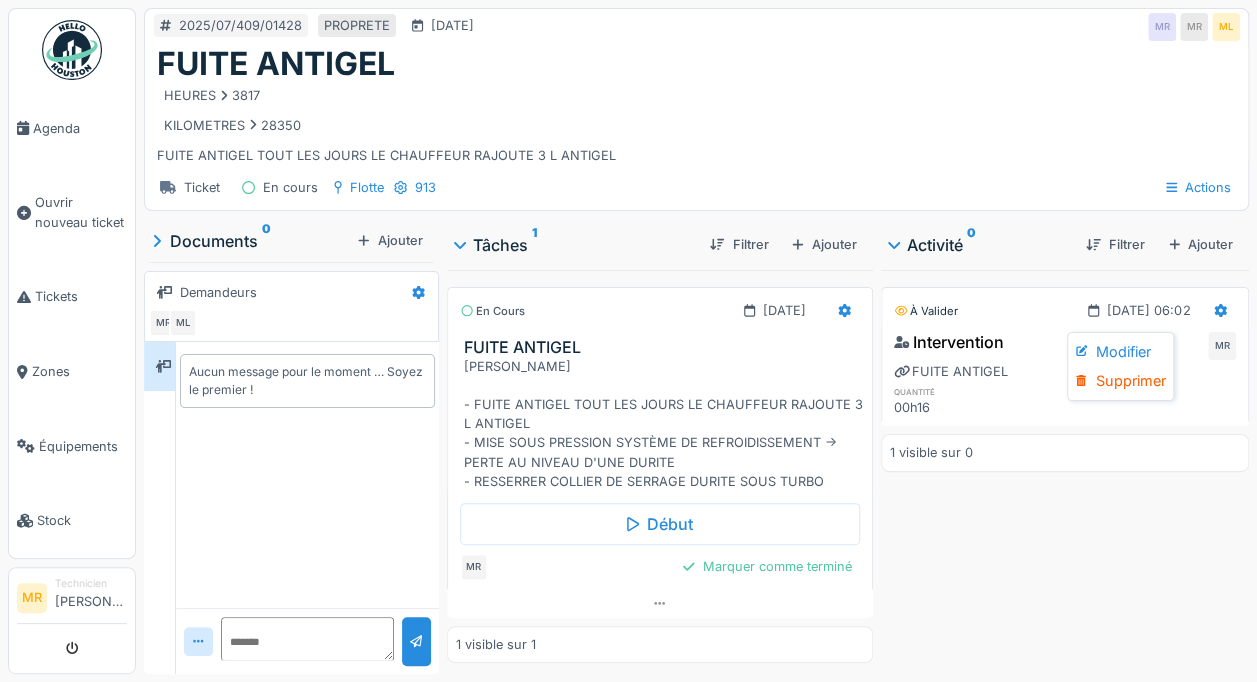 click on "Modifier" at bounding box center (1120, 352) 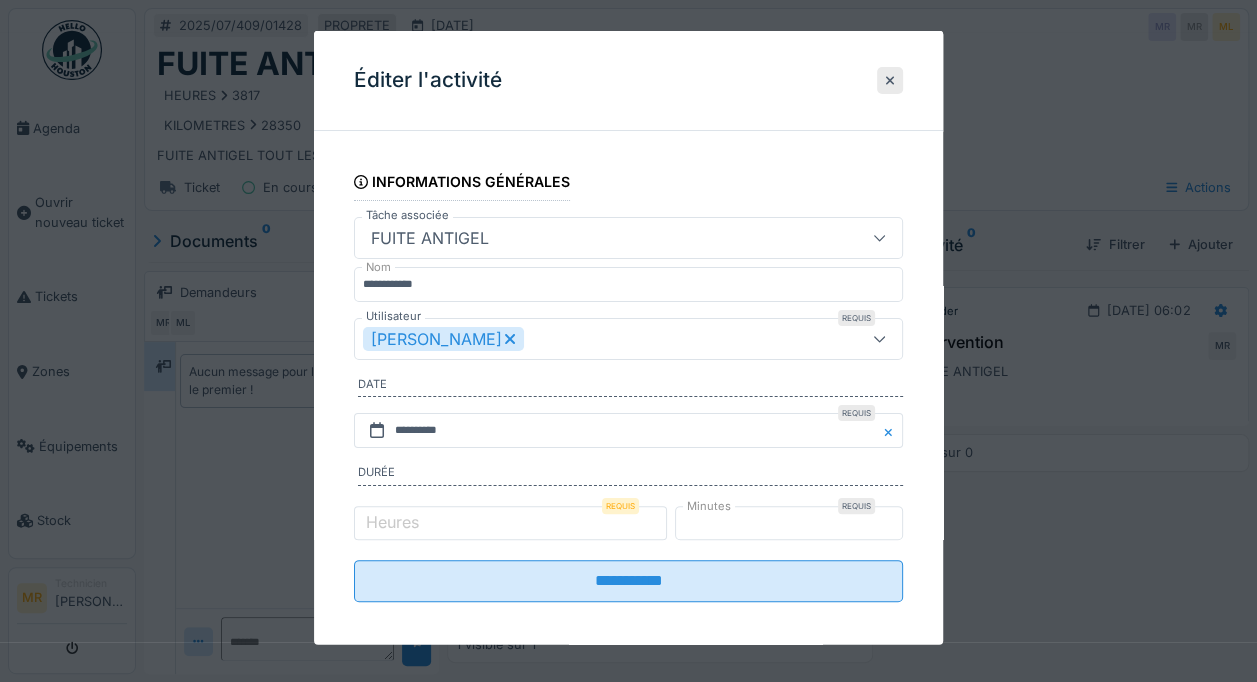 scroll, scrollTop: 16, scrollLeft: 0, axis: vertical 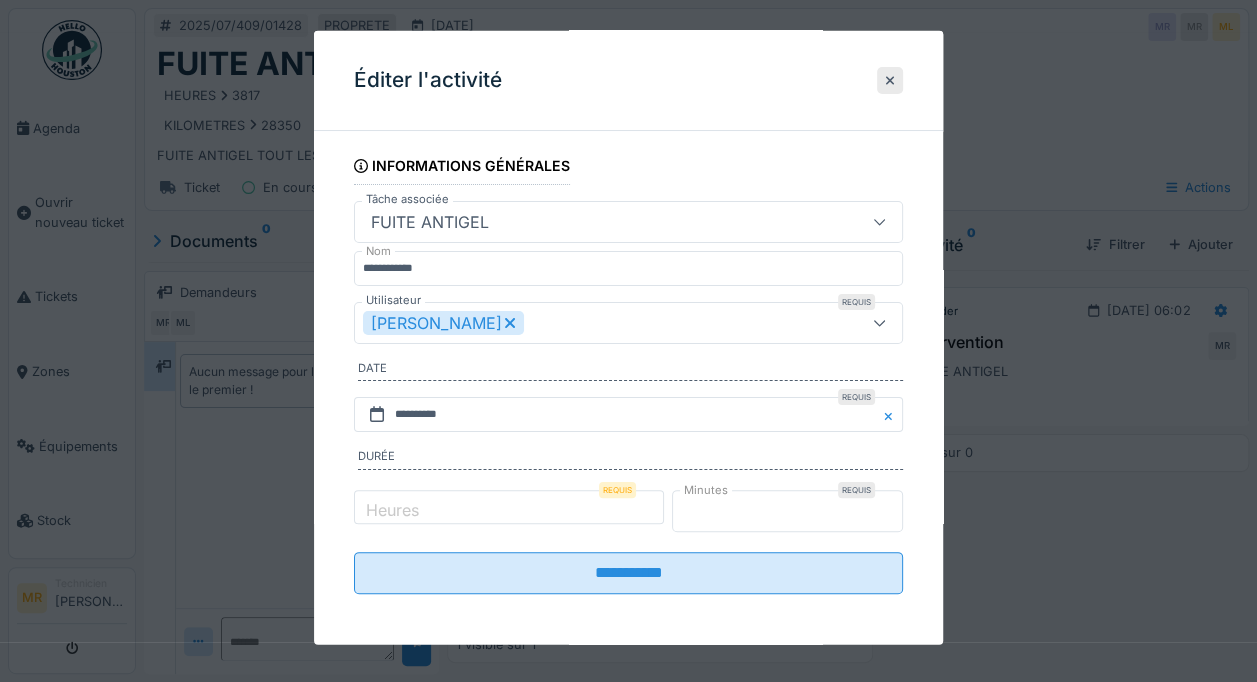 click on "**" at bounding box center (787, 510) 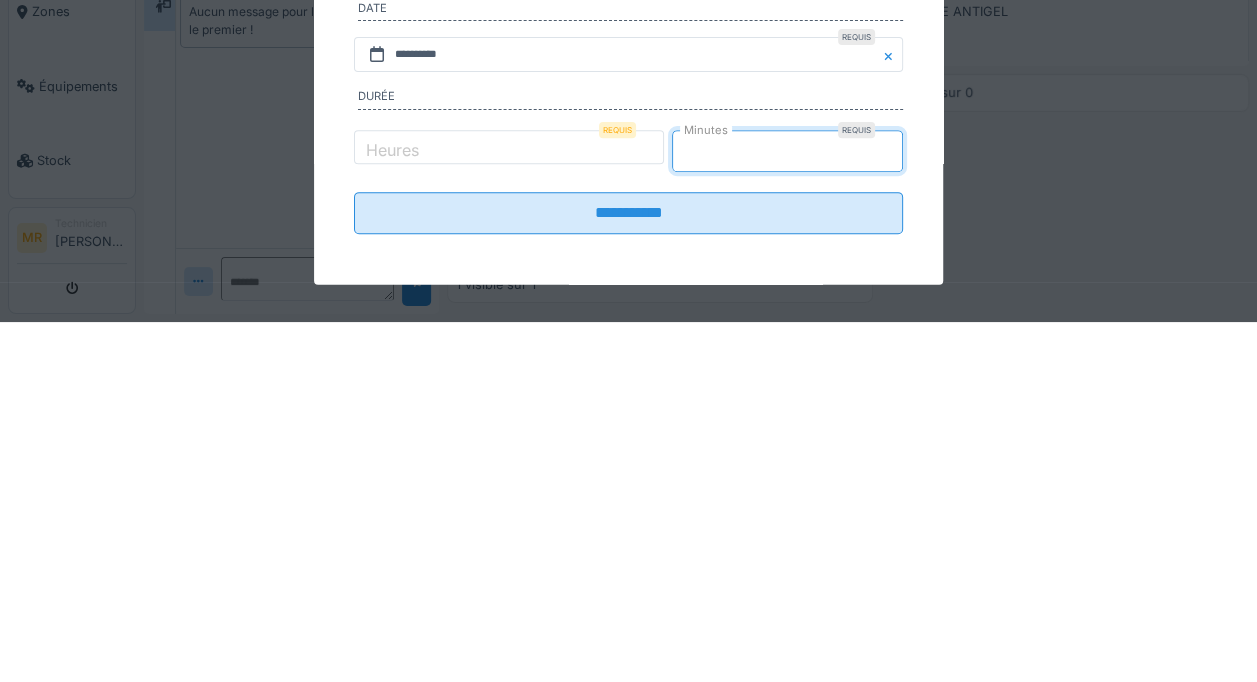 type on "*" 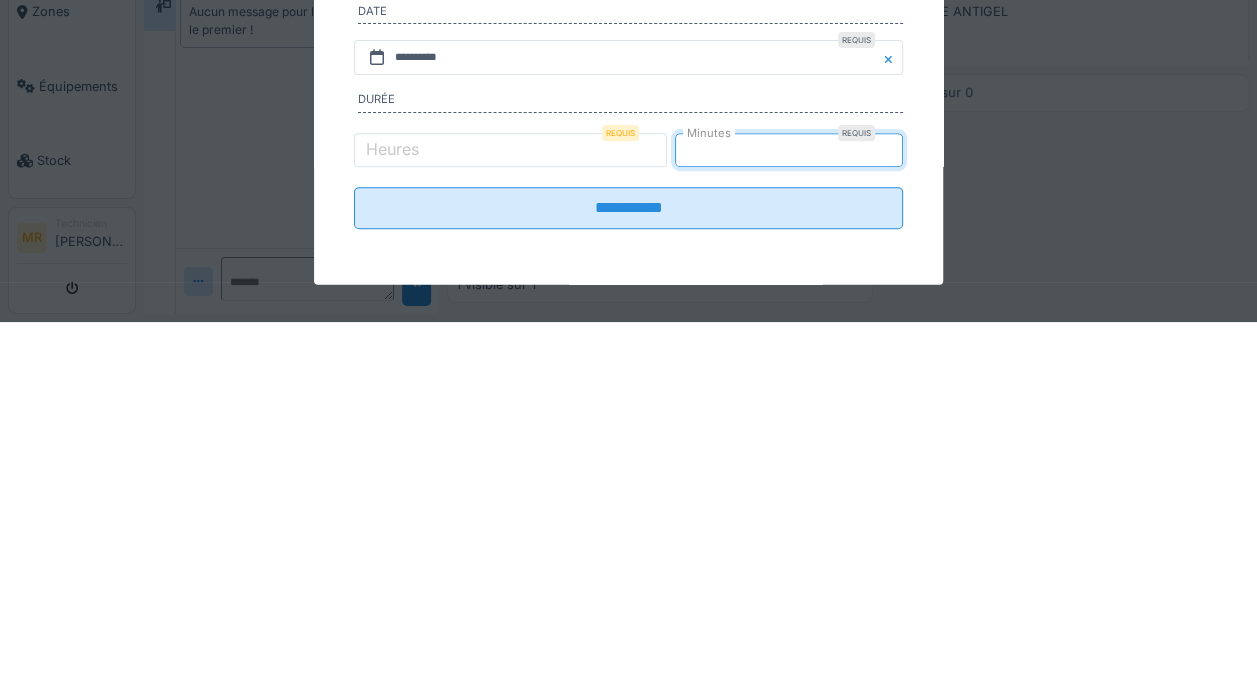 click on "**********" at bounding box center (628, 568) 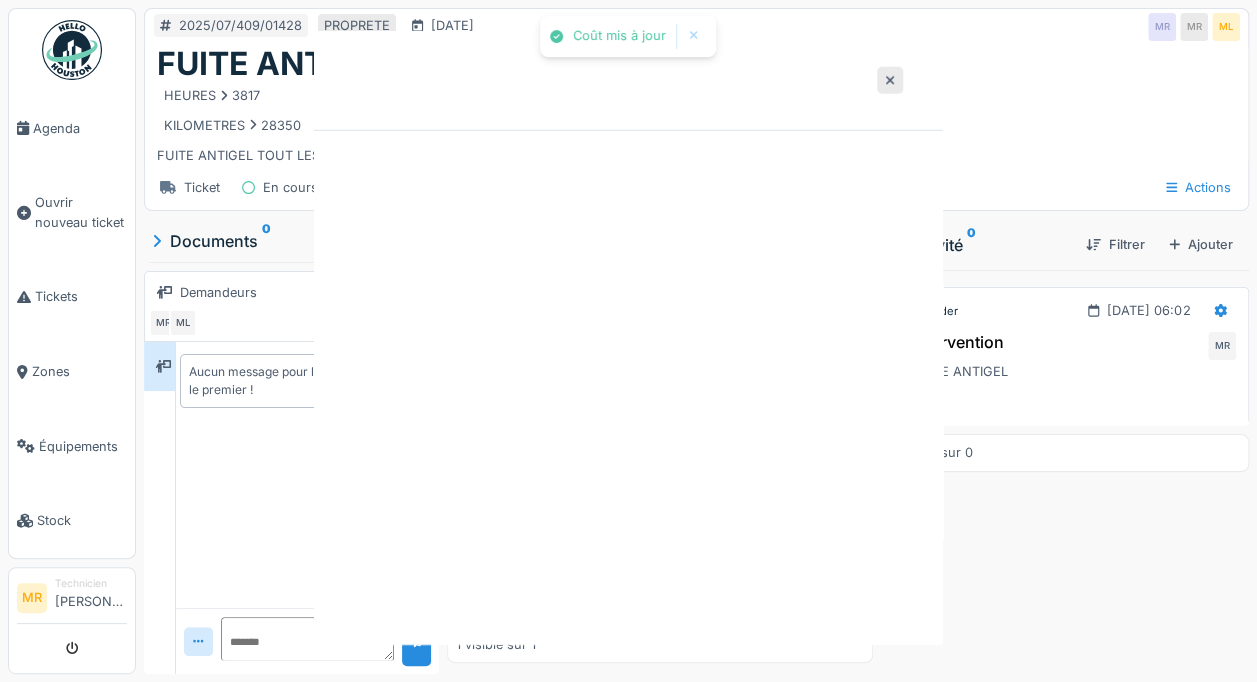 scroll, scrollTop: 0, scrollLeft: 0, axis: both 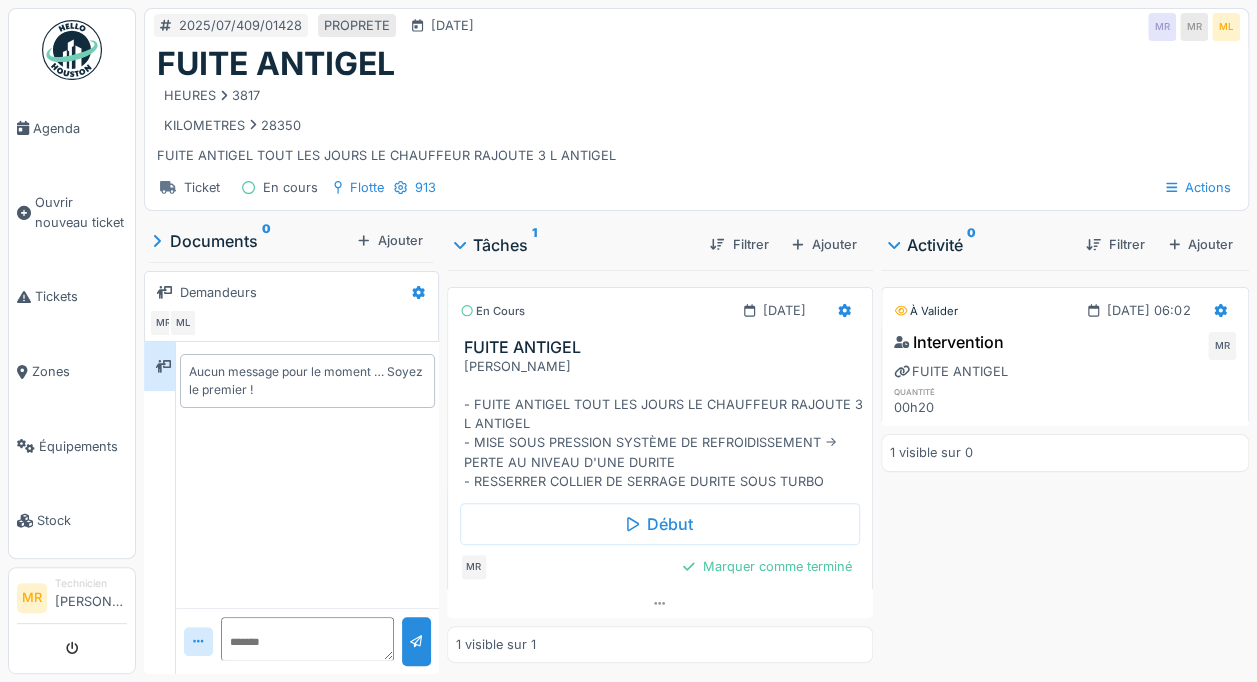 click on "Marquer comme terminé" at bounding box center (767, 566) 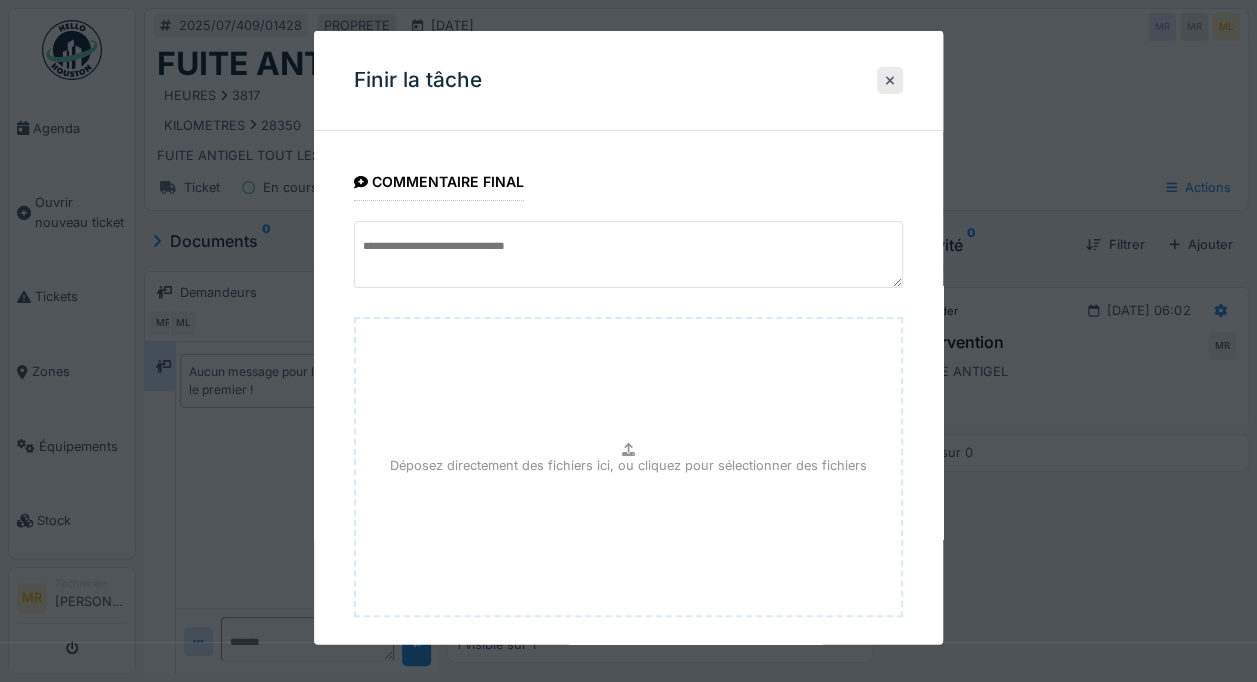 scroll, scrollTop: 100, scrollLeft: 0, axis: vertical 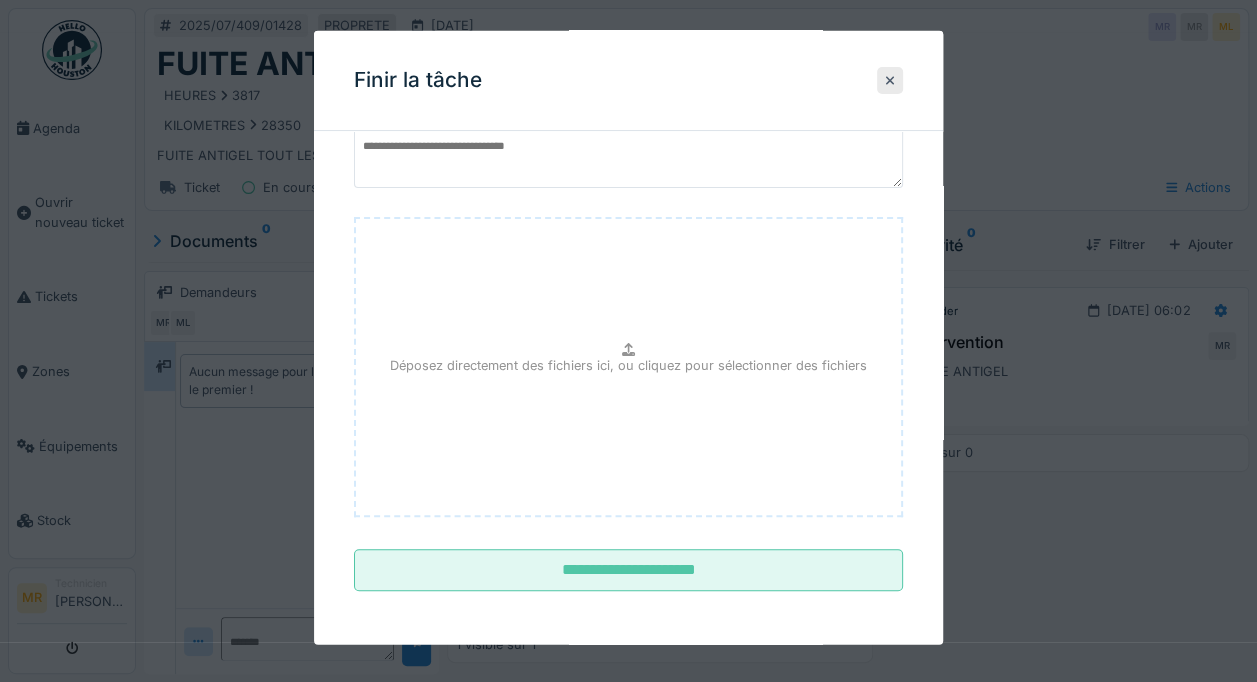 click on "**********" at bounding box center [628, 570] 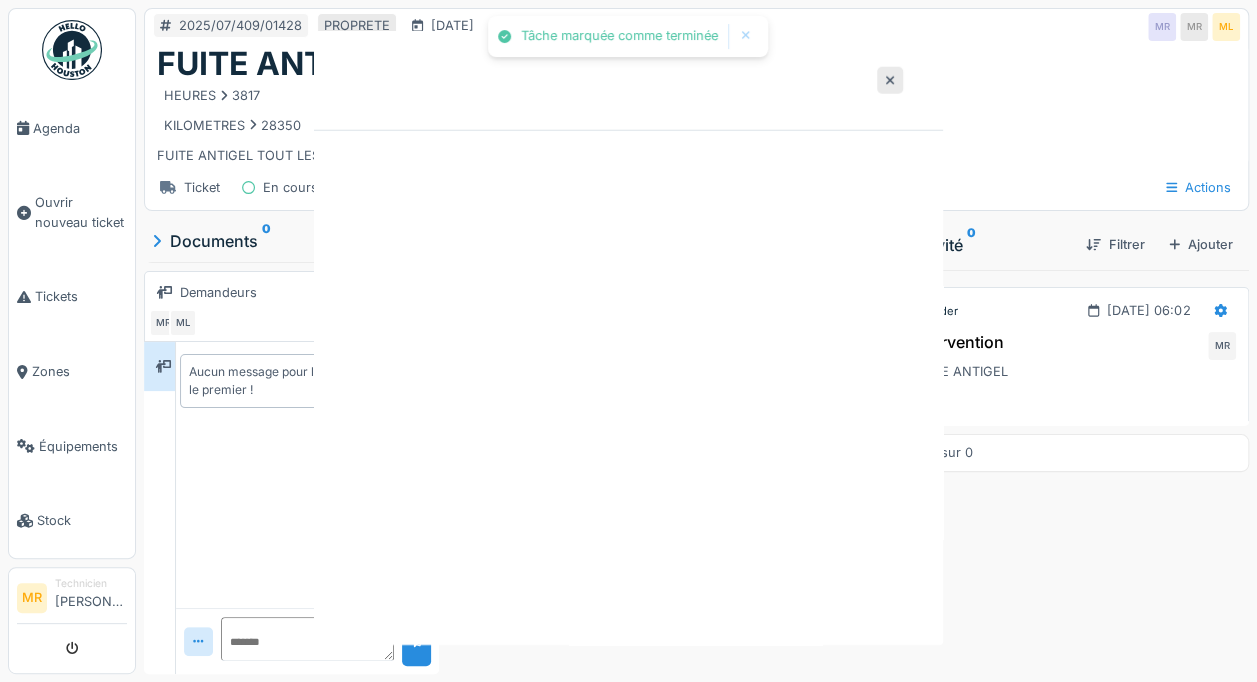 scroll, scrollTop: 0, scrollLeft: 0, axis: both 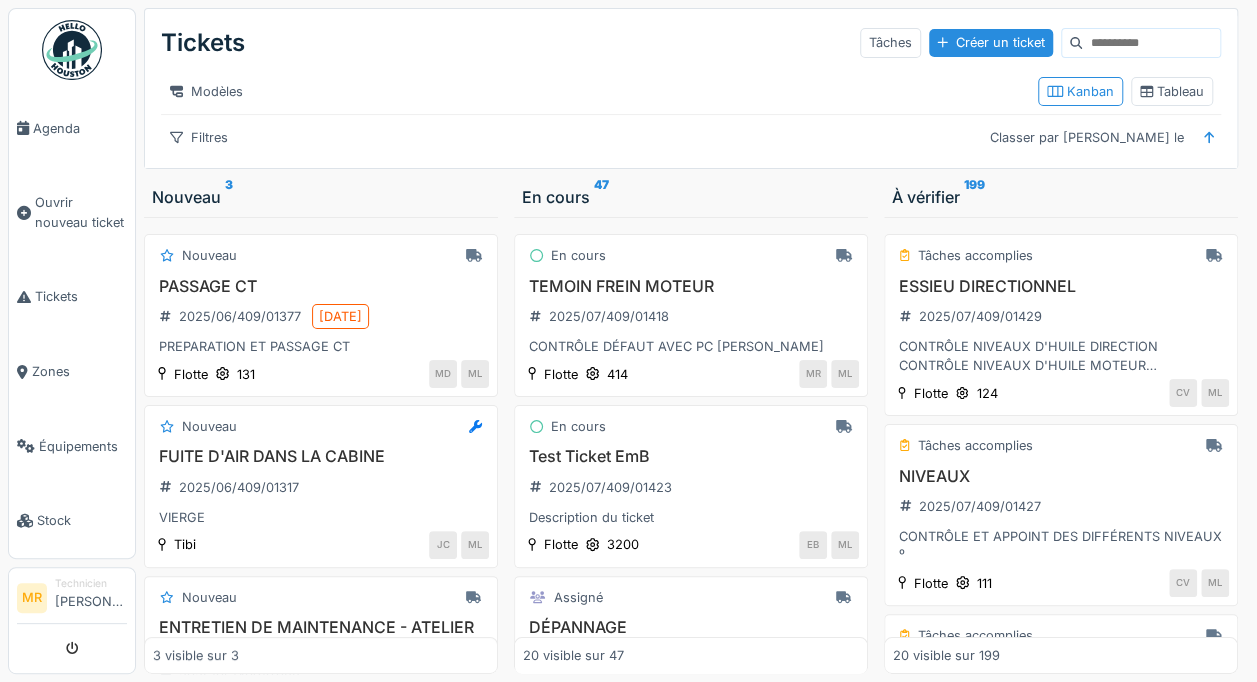 click on "Tickets" at bounding box center [81, 296] 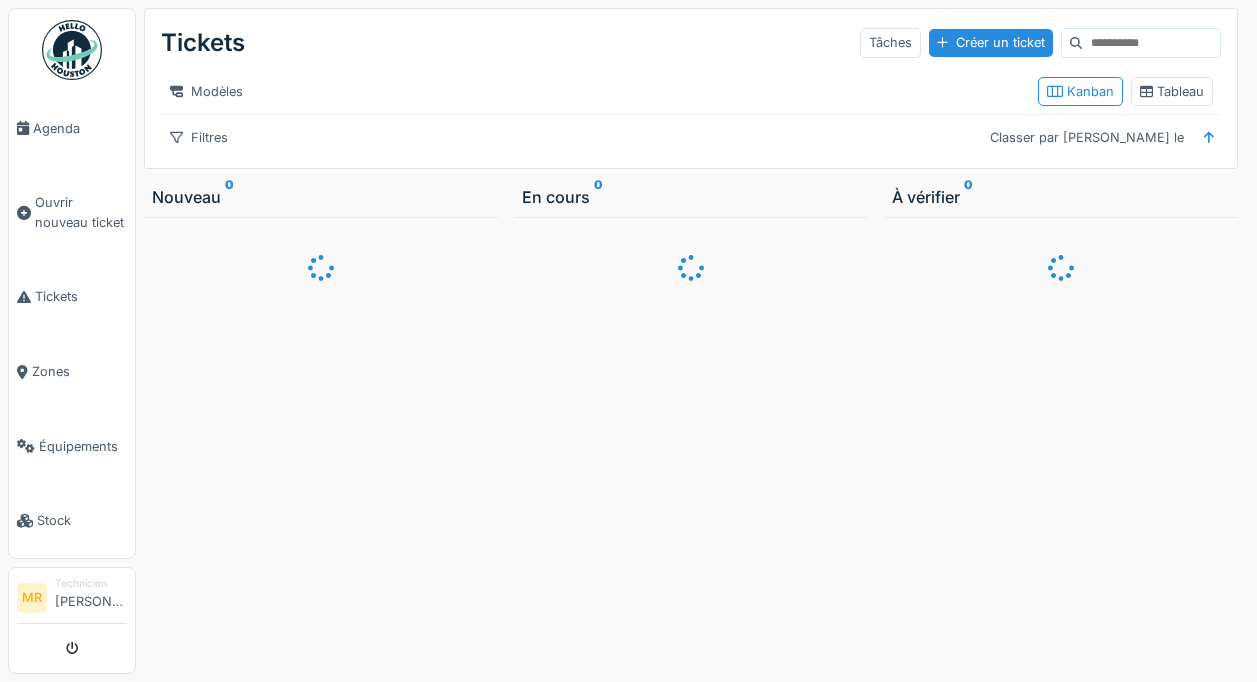 scroll, scrollTop: 0, scrollLeft: 0, axis: both 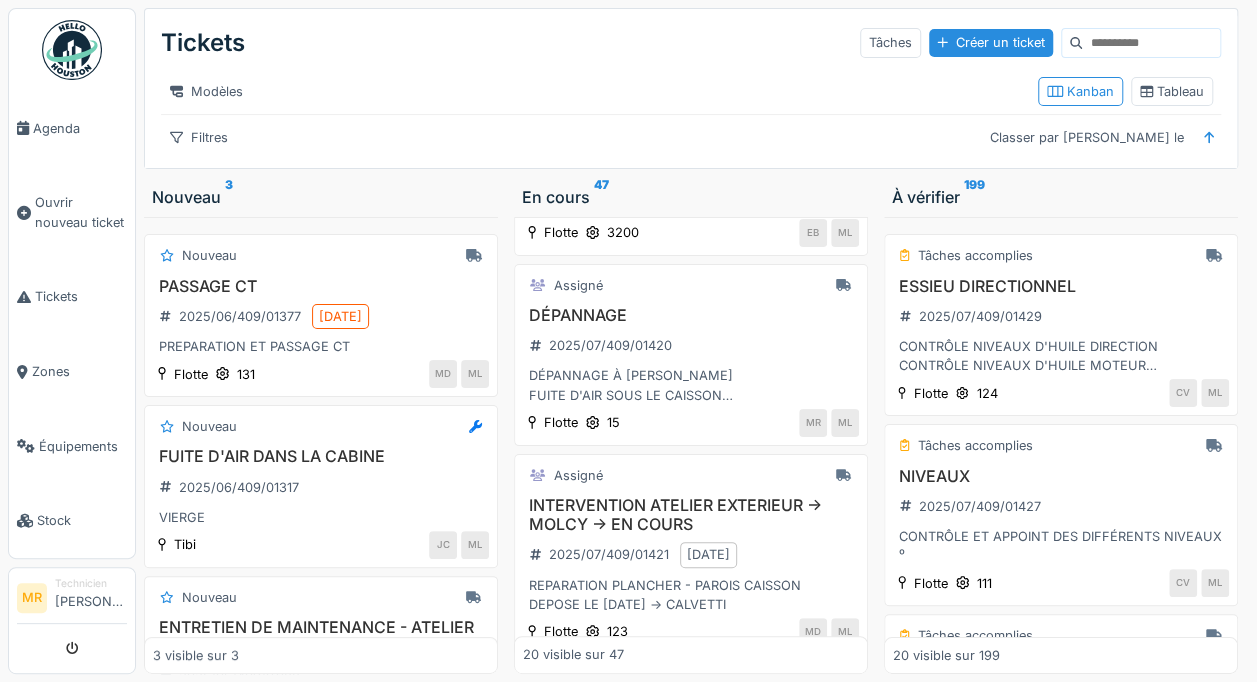 click on "DÉPANNAGE  2025/07/409/01420 DÉPANNAGE À ROUX
FUITE D'AIR SOUS LE CAISSON
PONTÉ LES TUYAUX D'AIR -> ÉLECTRO VANNE BLOQUAGE DIFFÉRENTIELLE CASSÉE" at bounding box center [691, 355] 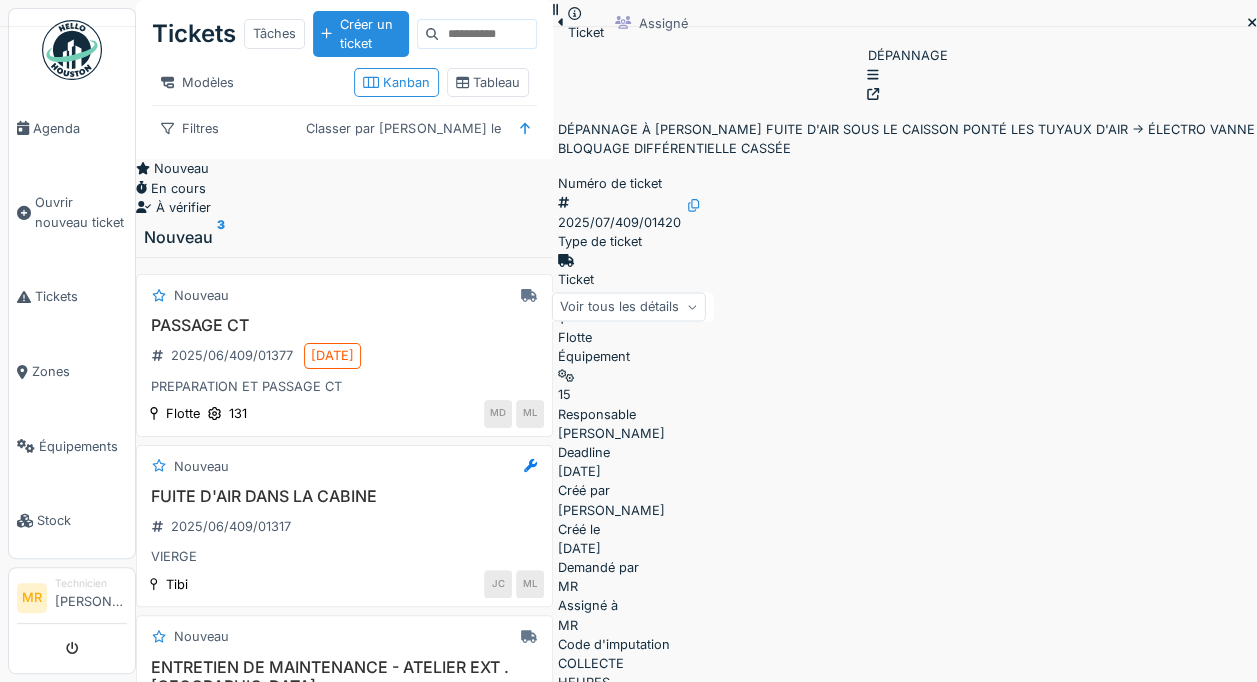 click on "Voir tous les détails" at bounding box center (907, 750) 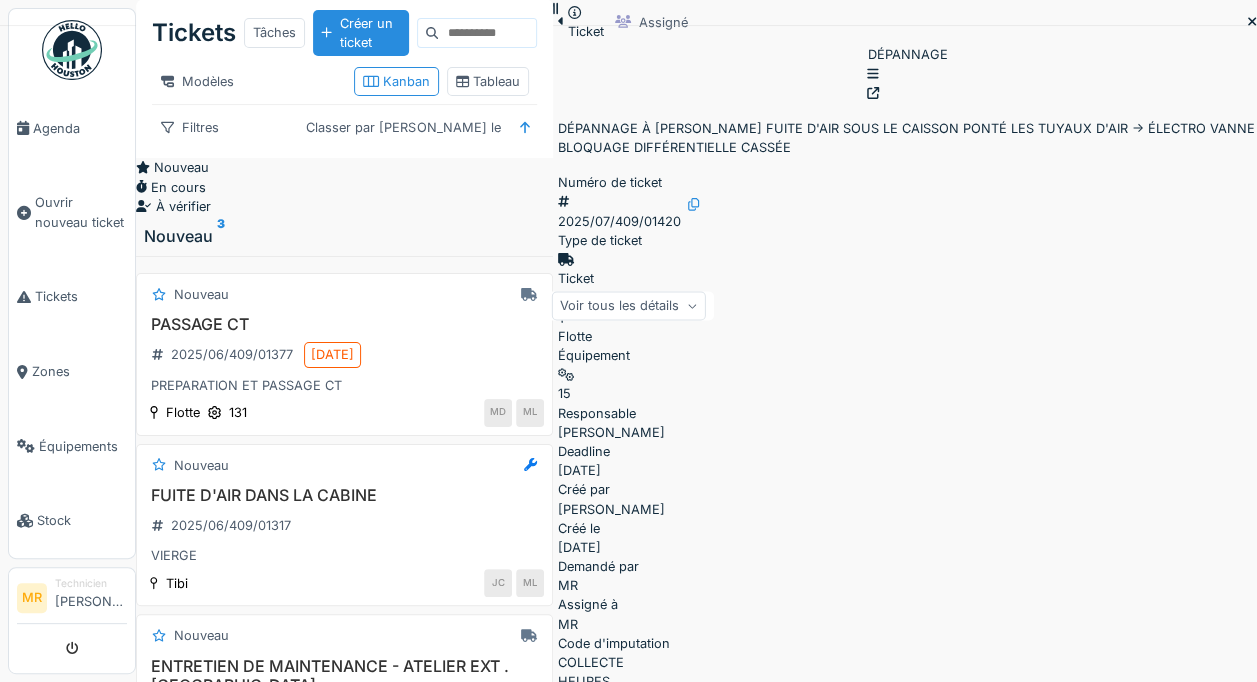 click on "DÉPANNAGE À [PERSON_NAME]
FUITE D'AIR SOUS LE CAISSON
PONTÉ LES TUYAUX D'AIR -> ÉLECTRO VANNE BLOQUAGE DIFFÉRENTIELLE CASSÉE" at bounding box center [907, 1019] 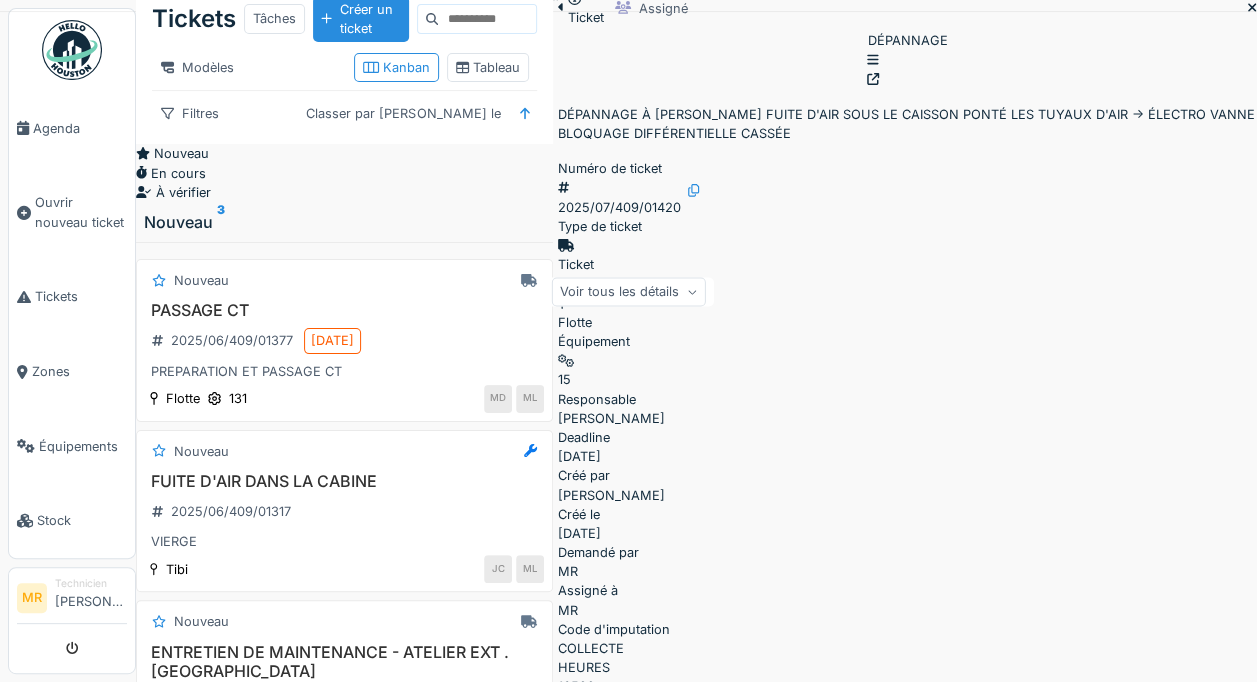 click on "DÉPANNAGE À [PERSON_NAME]
FUITE D'AIR SOUS LE CAISSON
PONTÉ LES TUYAUX D'AIR -> ÉLECTRO VANNE BLOQUAGE DIFFÉRENTIELLE CASSÉE" at bounding box center (907, 1005) 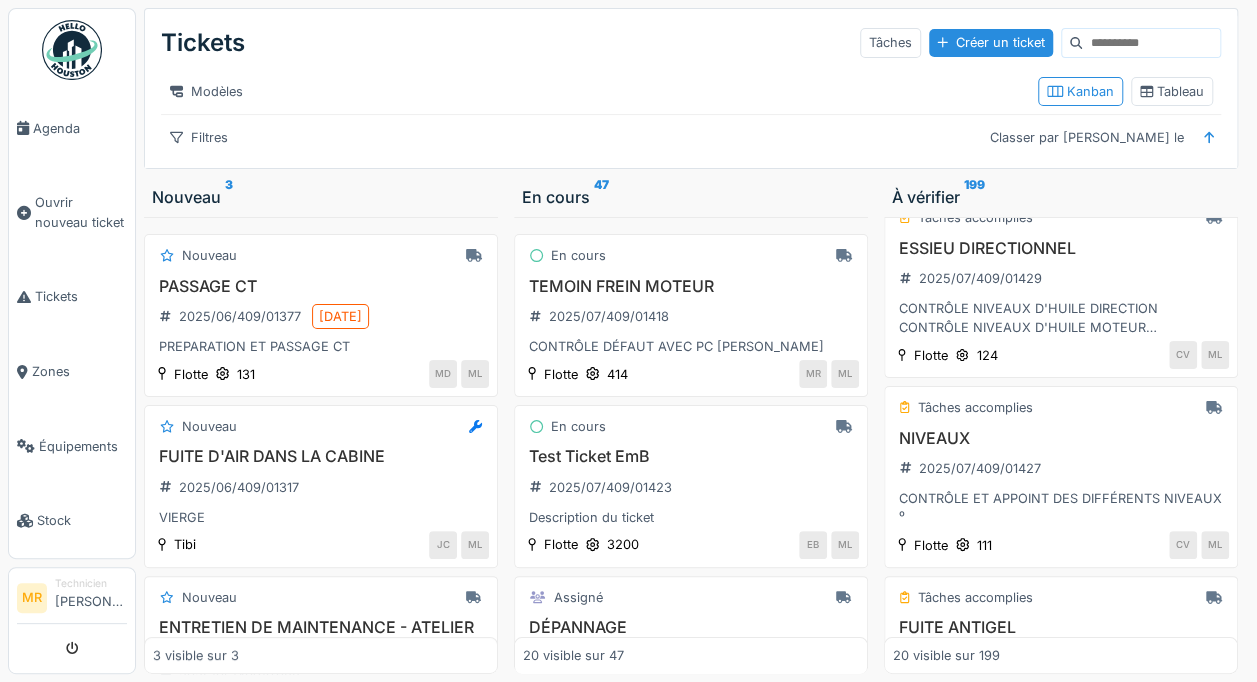 scroll, scrollTop: 48, scrollLeft: 0, axis: vertical 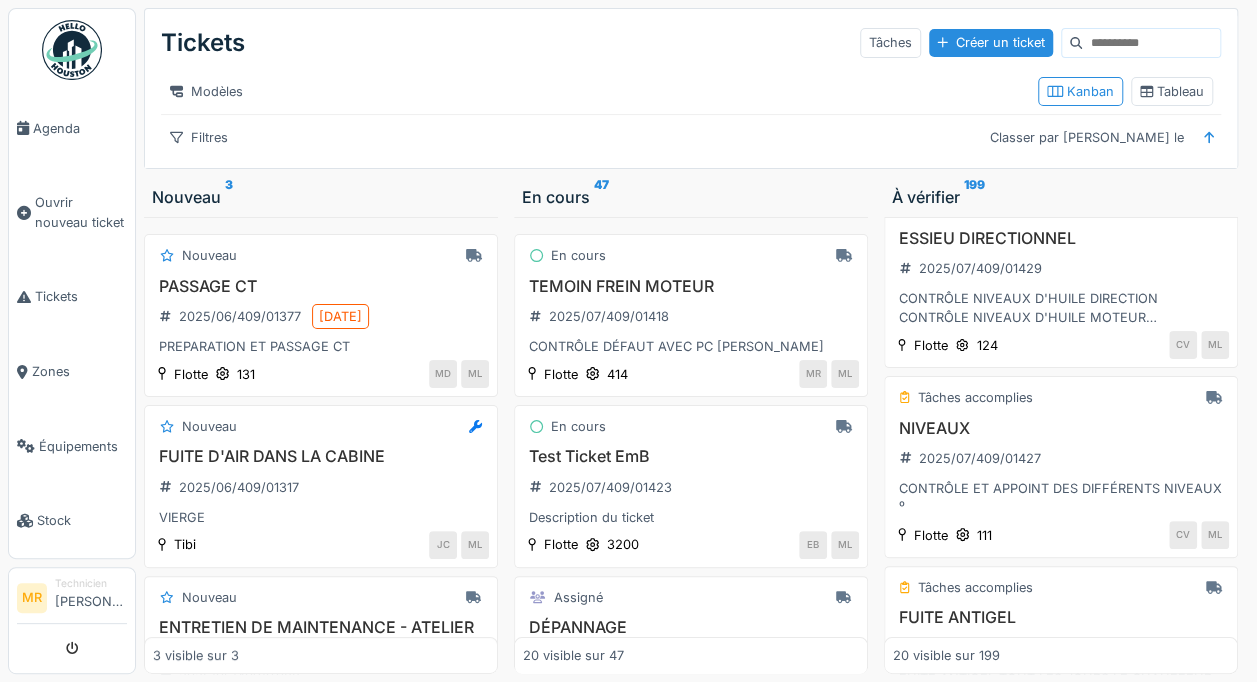click on "NIVEAUX 2025/07/409/01427 CONTRÔLE ET APPOINT DES DIFFÉRENTS NIVEAUX ⁰" at bounding box center (1061, 468) 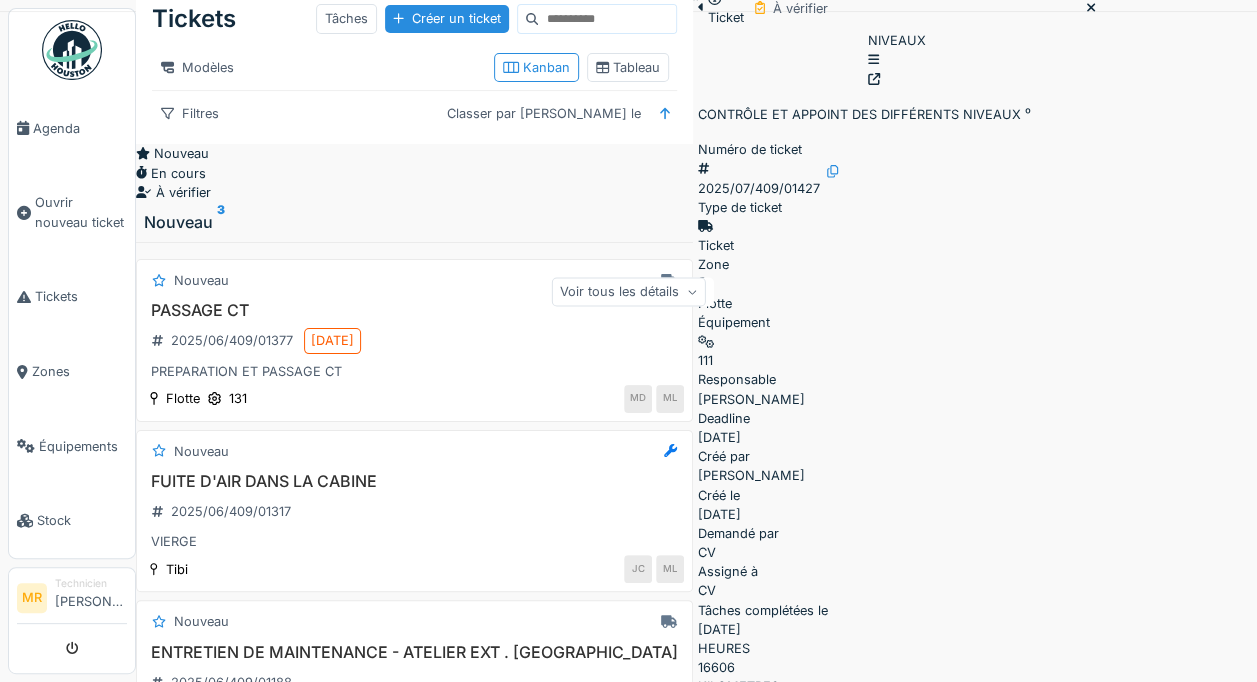 click 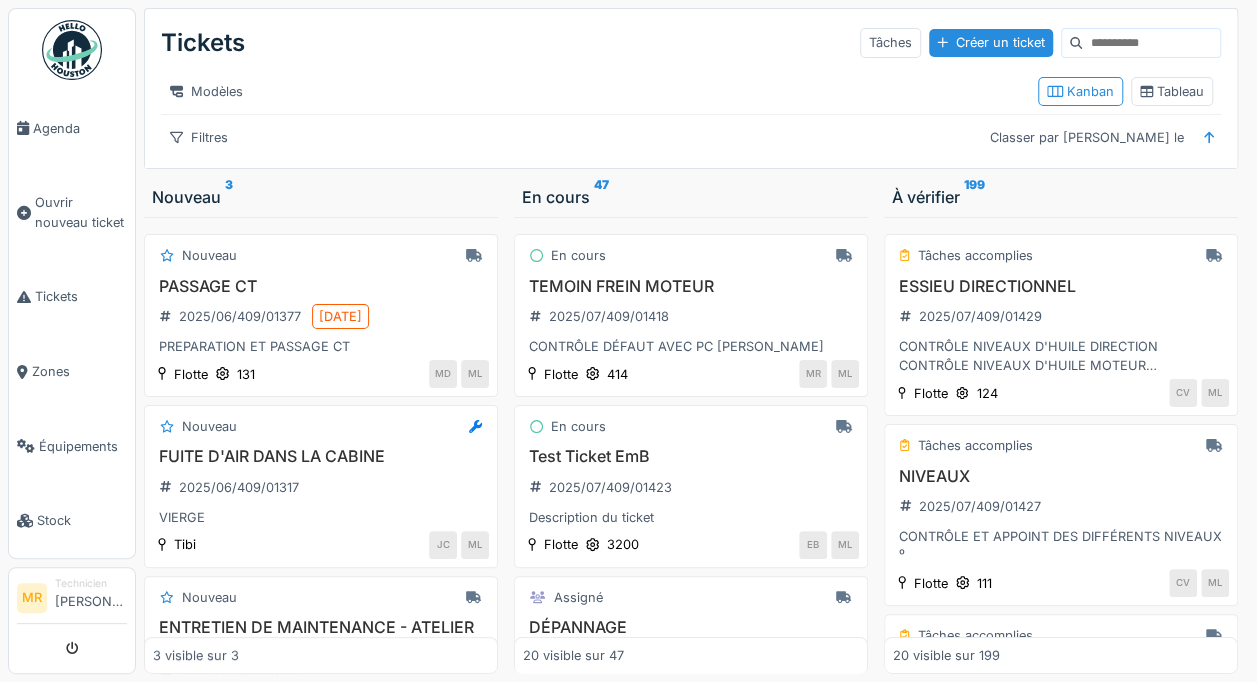click on "CONTRÔLE ET APPOINT DES DIFFÉRENTS NIVEAUX ⁰" at bounding box center (1061, 546) 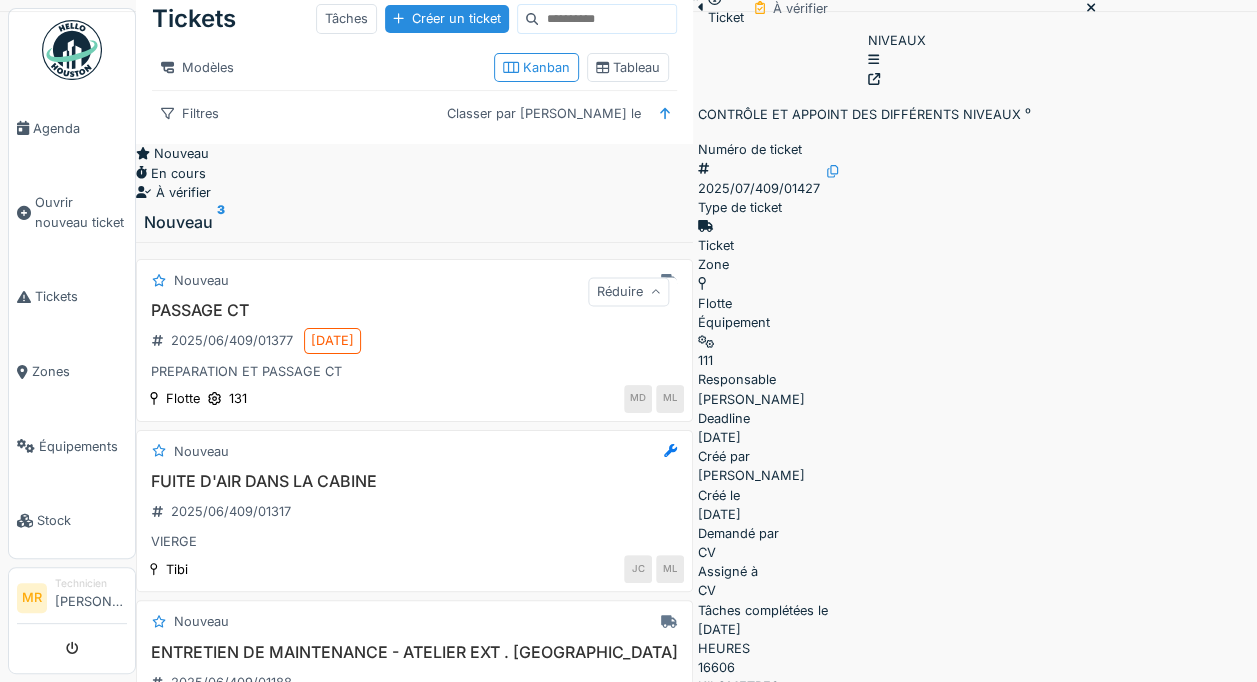 click at bounding box center (1091, 8) 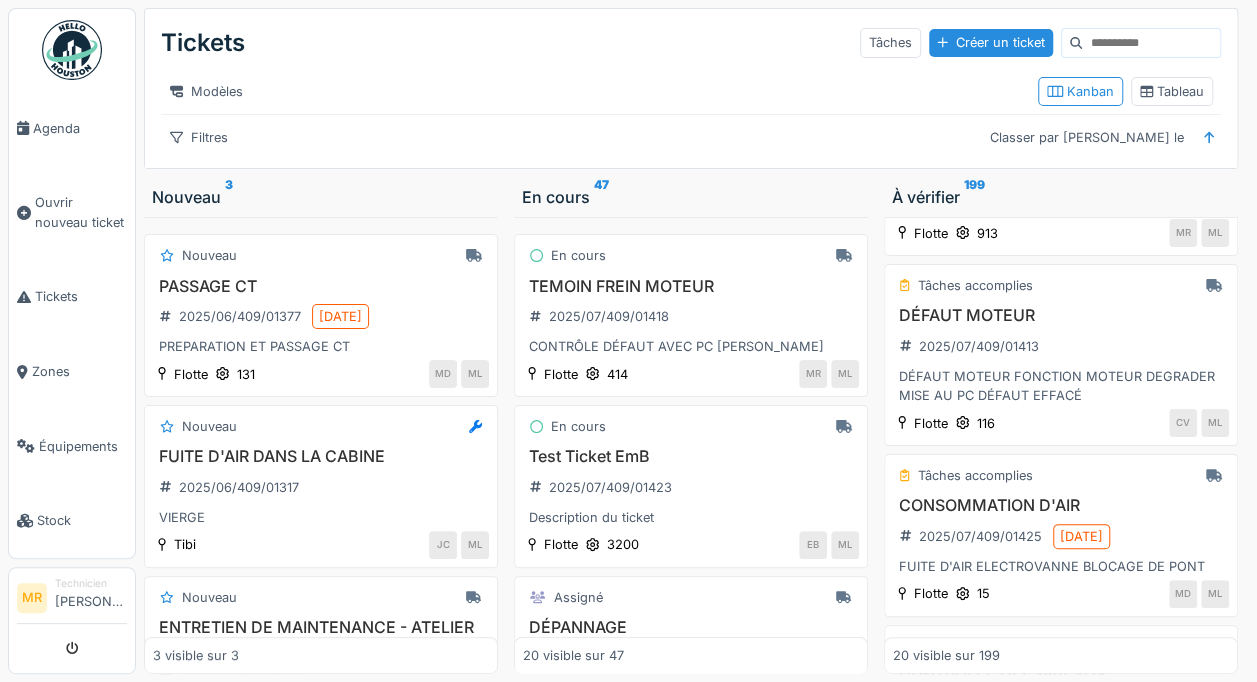 scroll, scrollTop: 555, scrollLeft: 0, axis: vertical 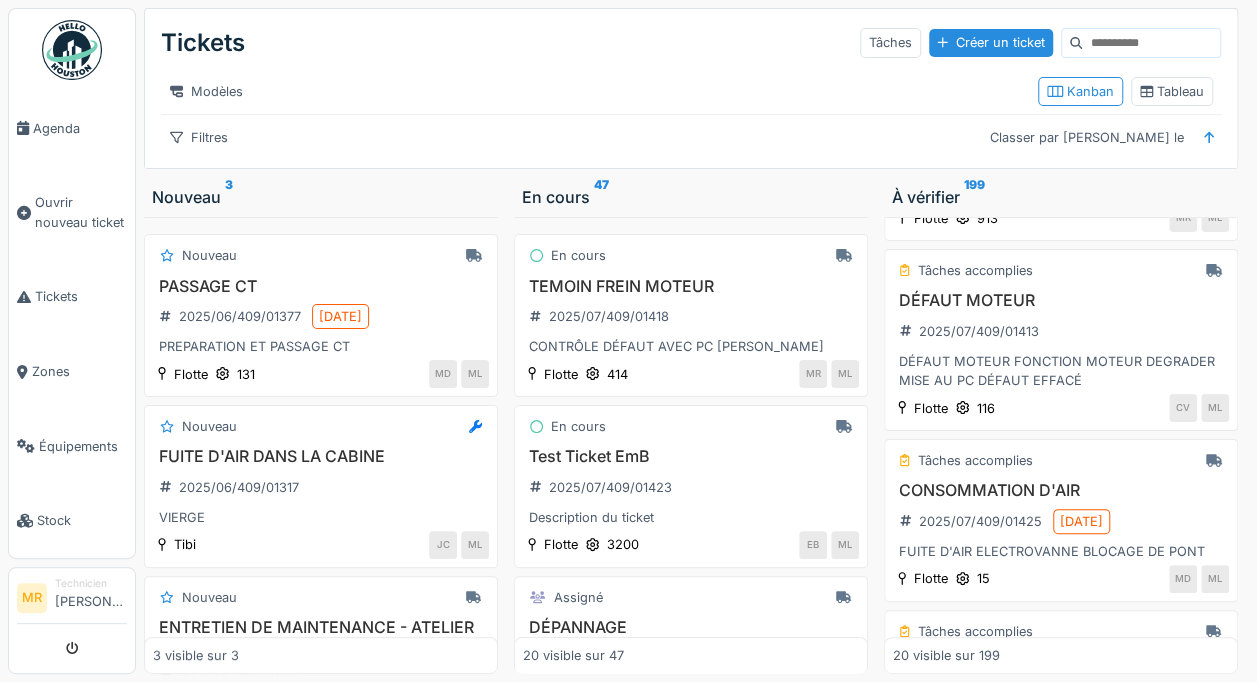 click on "À vérifier 199" at bounding box center [1061, 197] 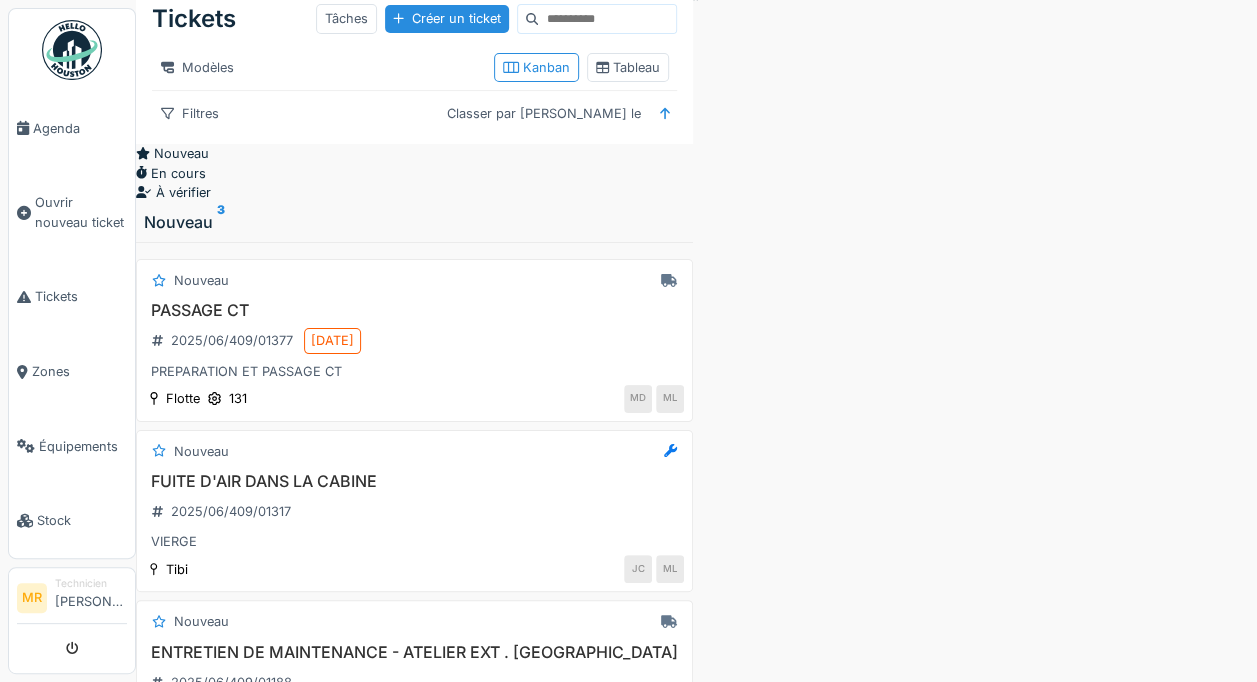 click at bounding box center [703, -6] 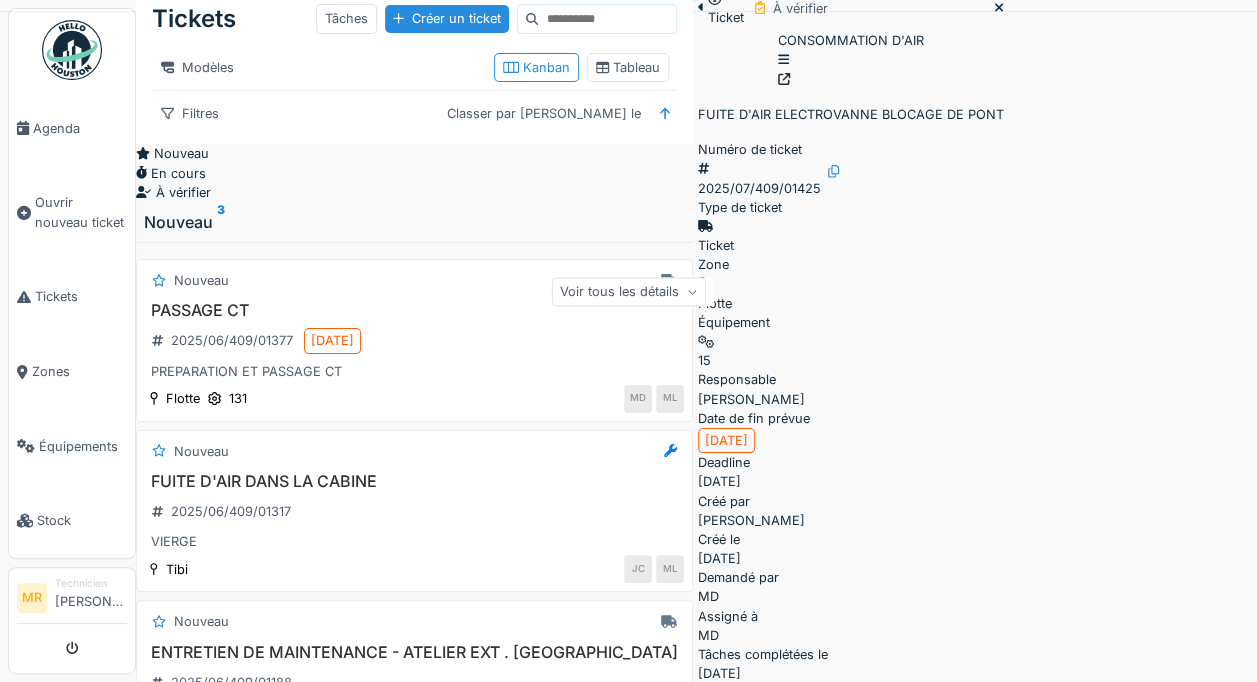 click on "[DATE]" at bounding box center [726, 440] 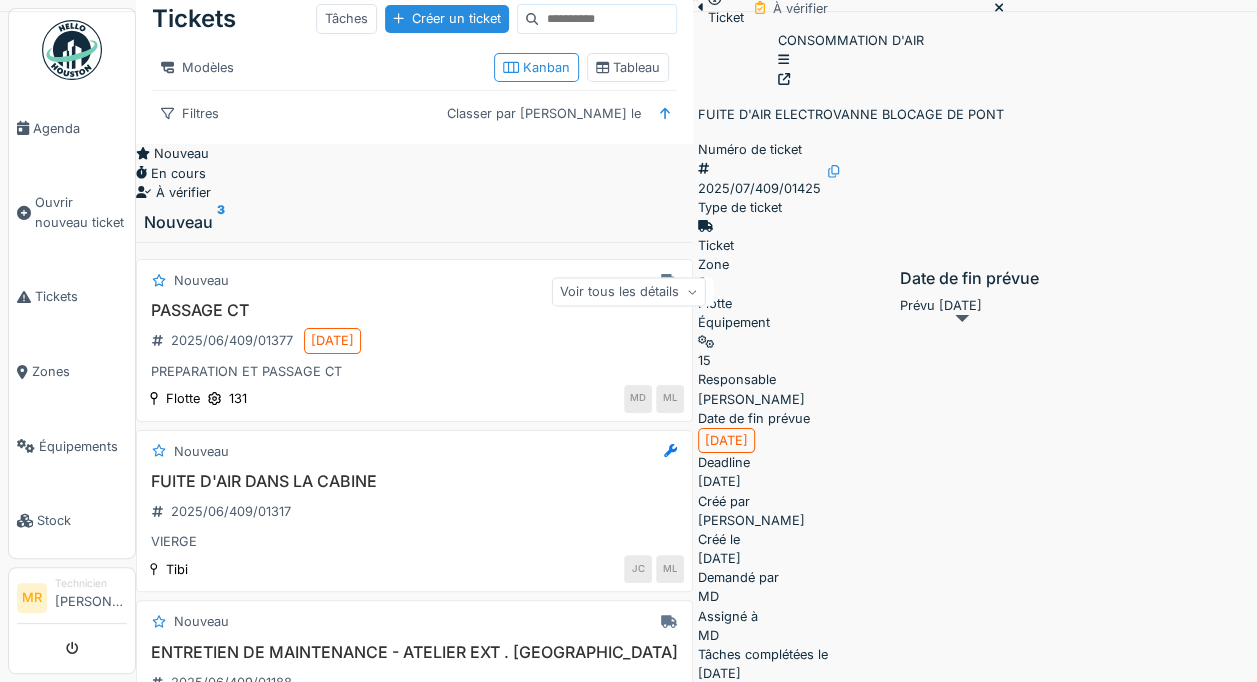 click on "Zone Flotte" at bounding box center [851, 284] 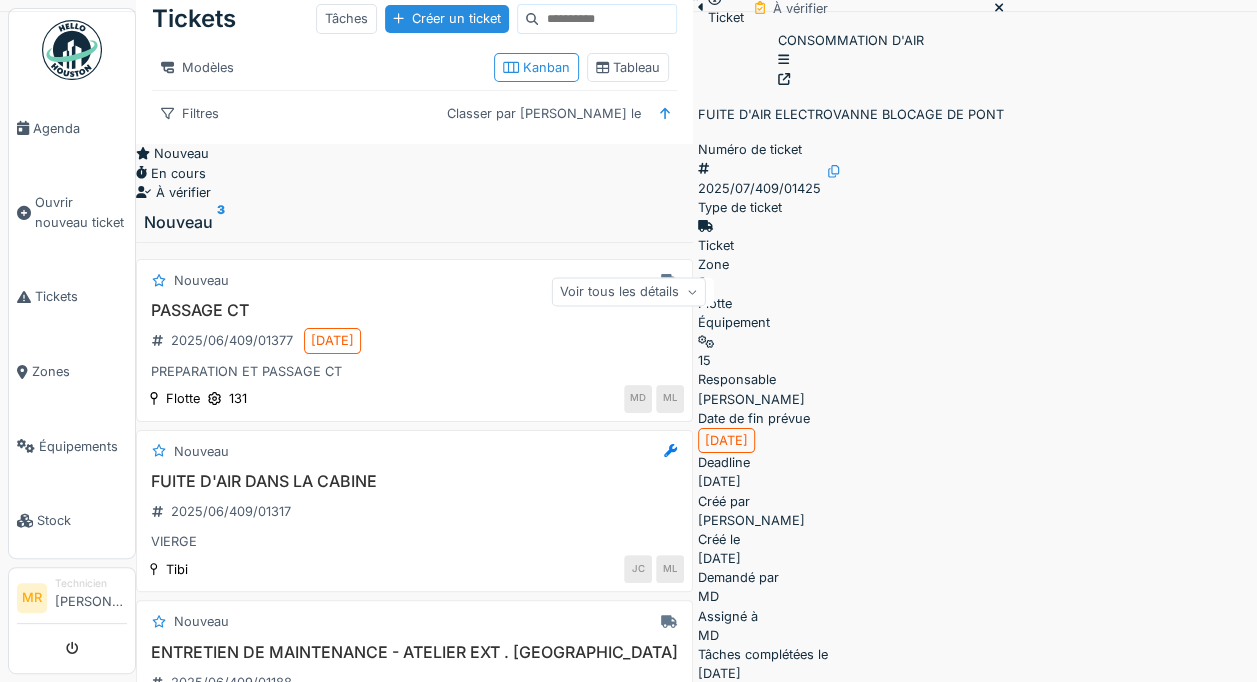 scroll, scrollTop: 22, scrollLeft: 0, axis: vertical 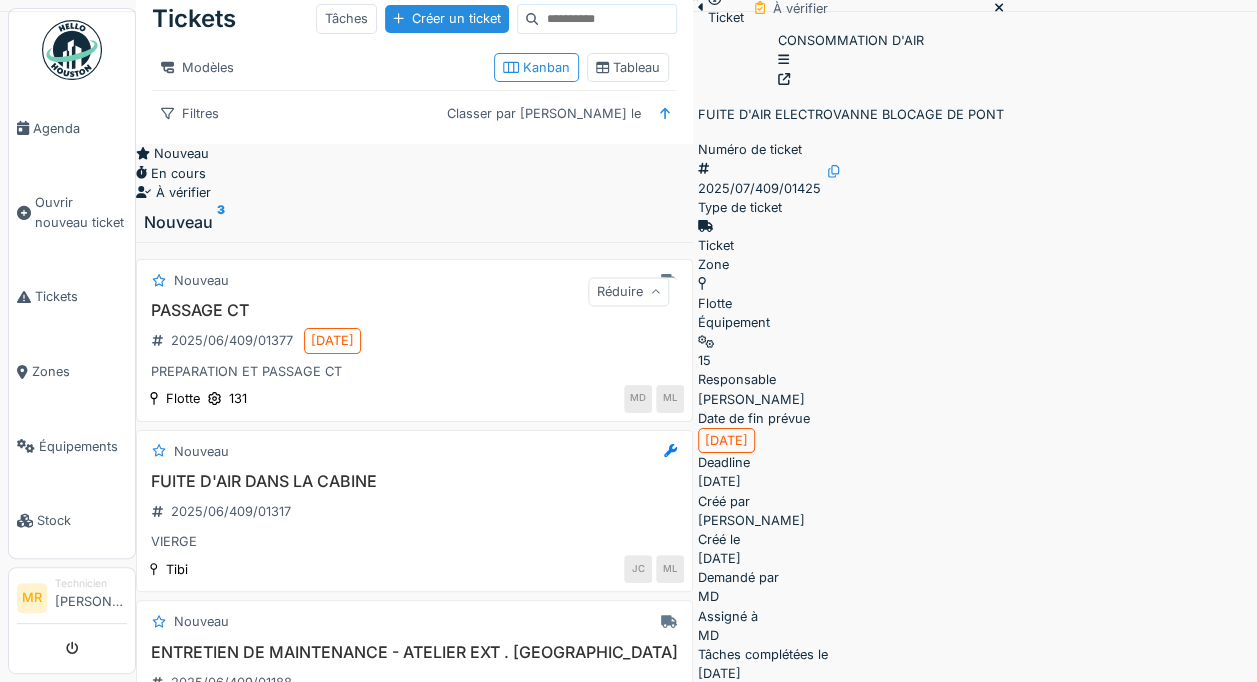 click 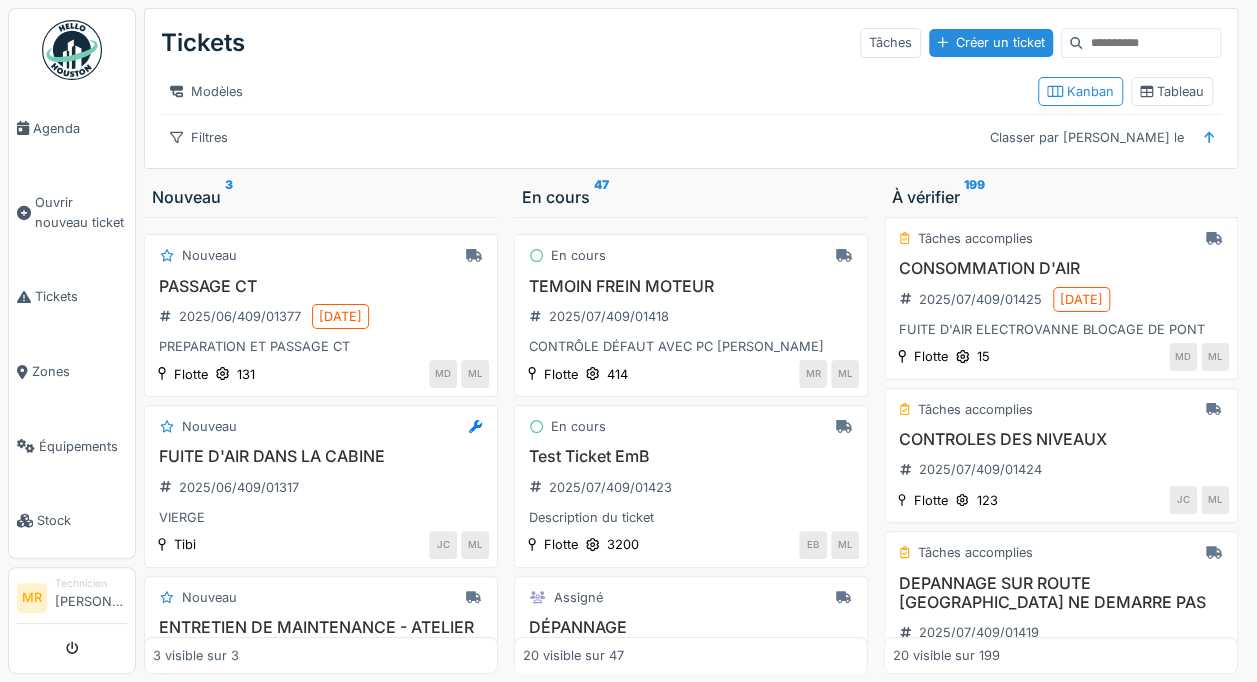 scroll, scrollTop: 780, scrollLeft: 0, axis: vertical 